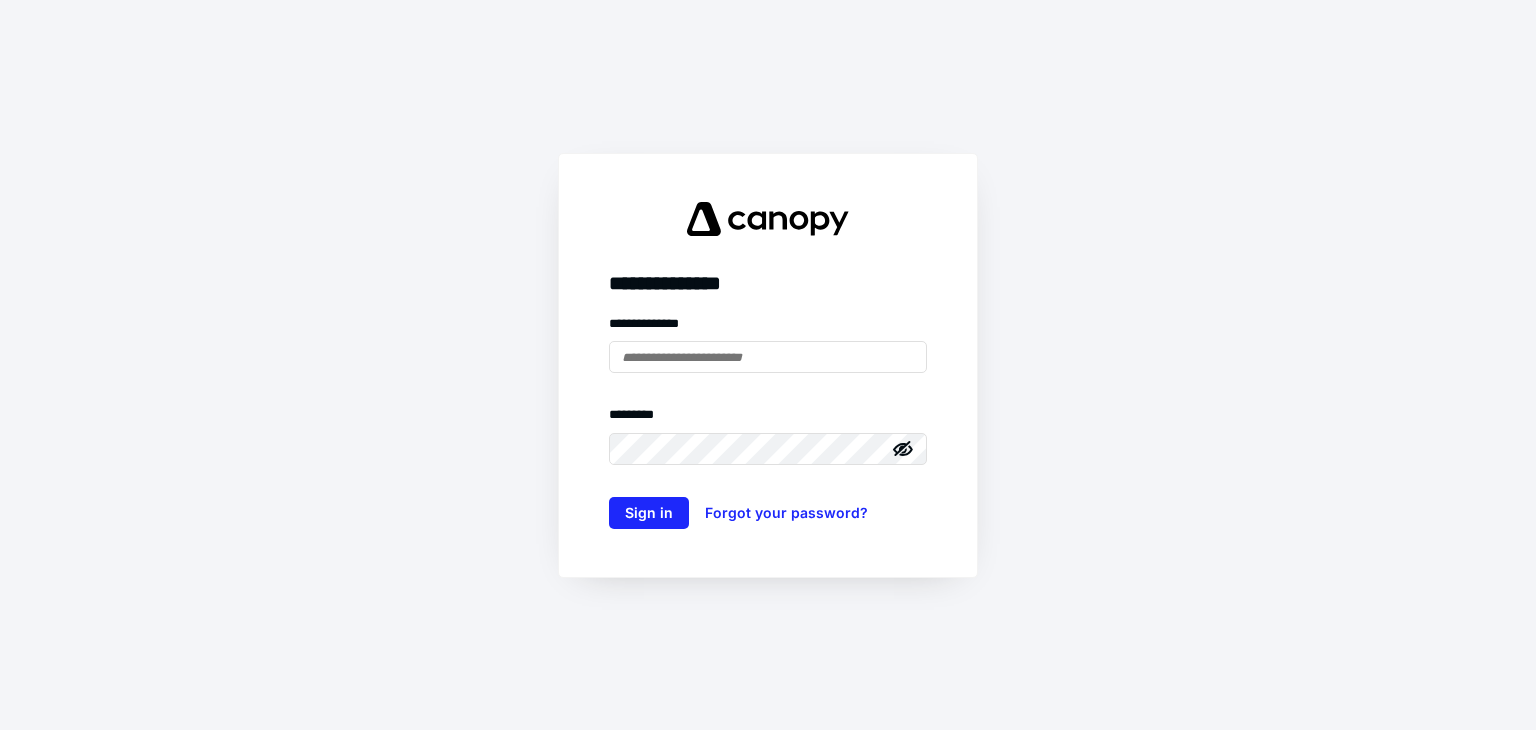 scroll, scrollTop: 0, scrollLeft: 0, axis: both 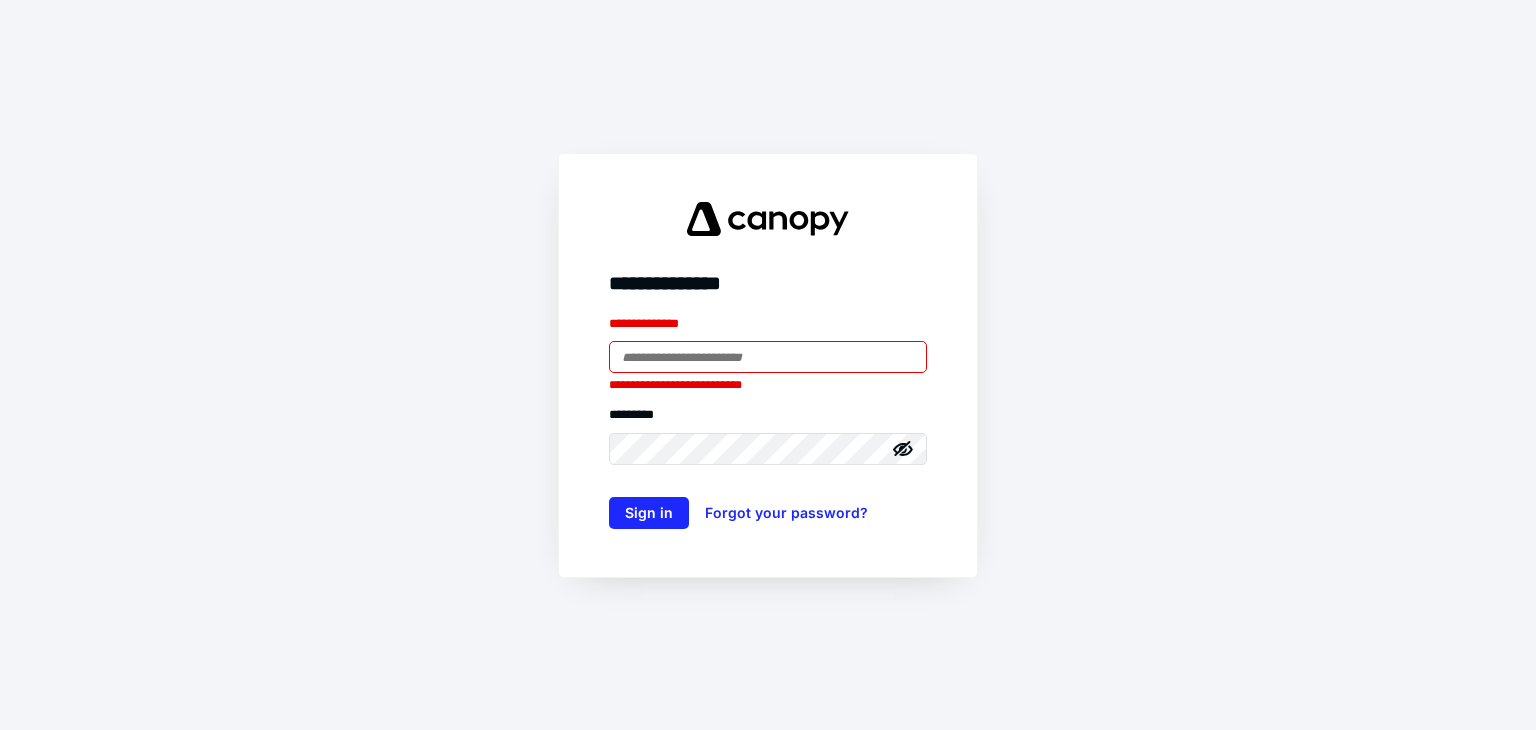 click at bounding box center (768, 357) 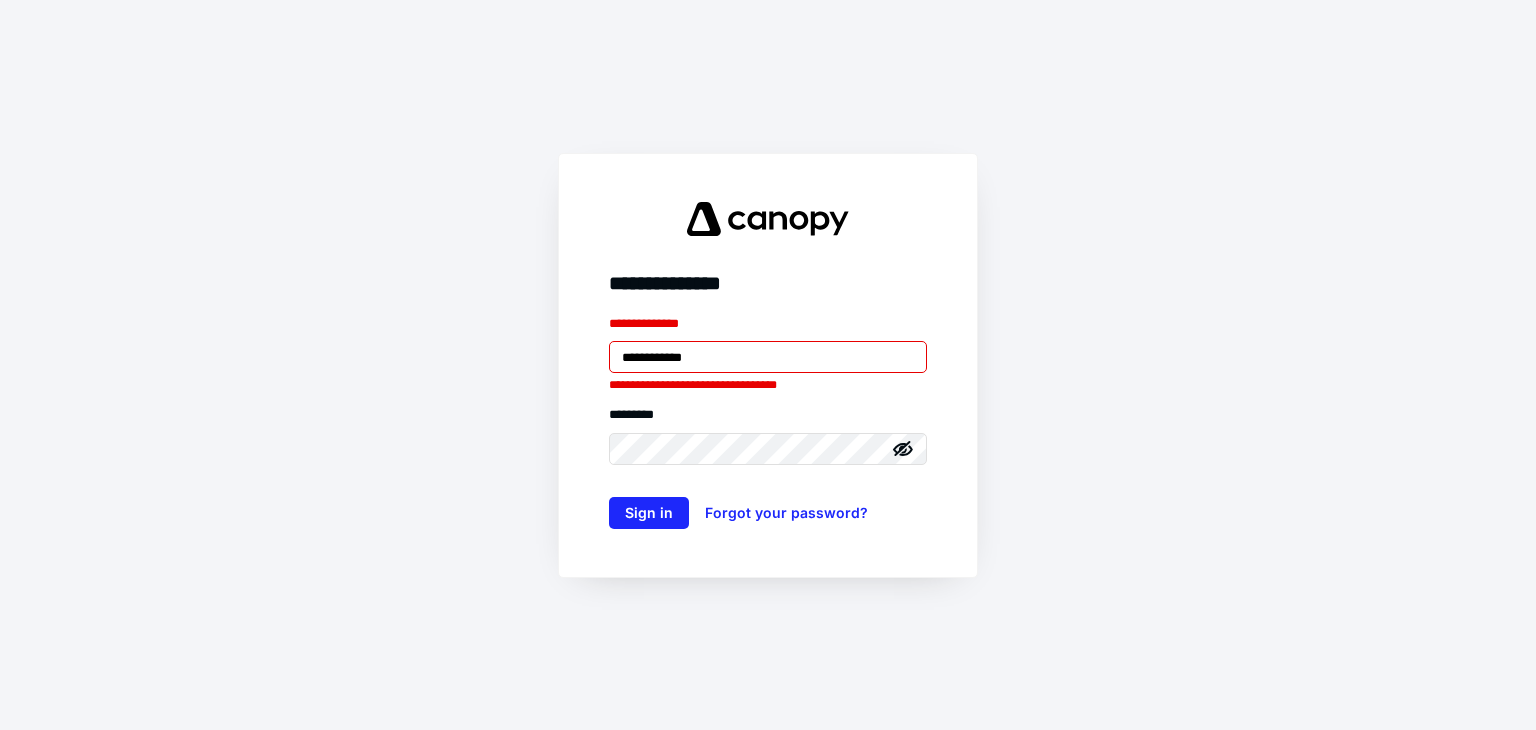 drag, startPoint x: 726, startPoint y: 361, endPoint x: 595, endPoint y: 373, distance: 131.54848 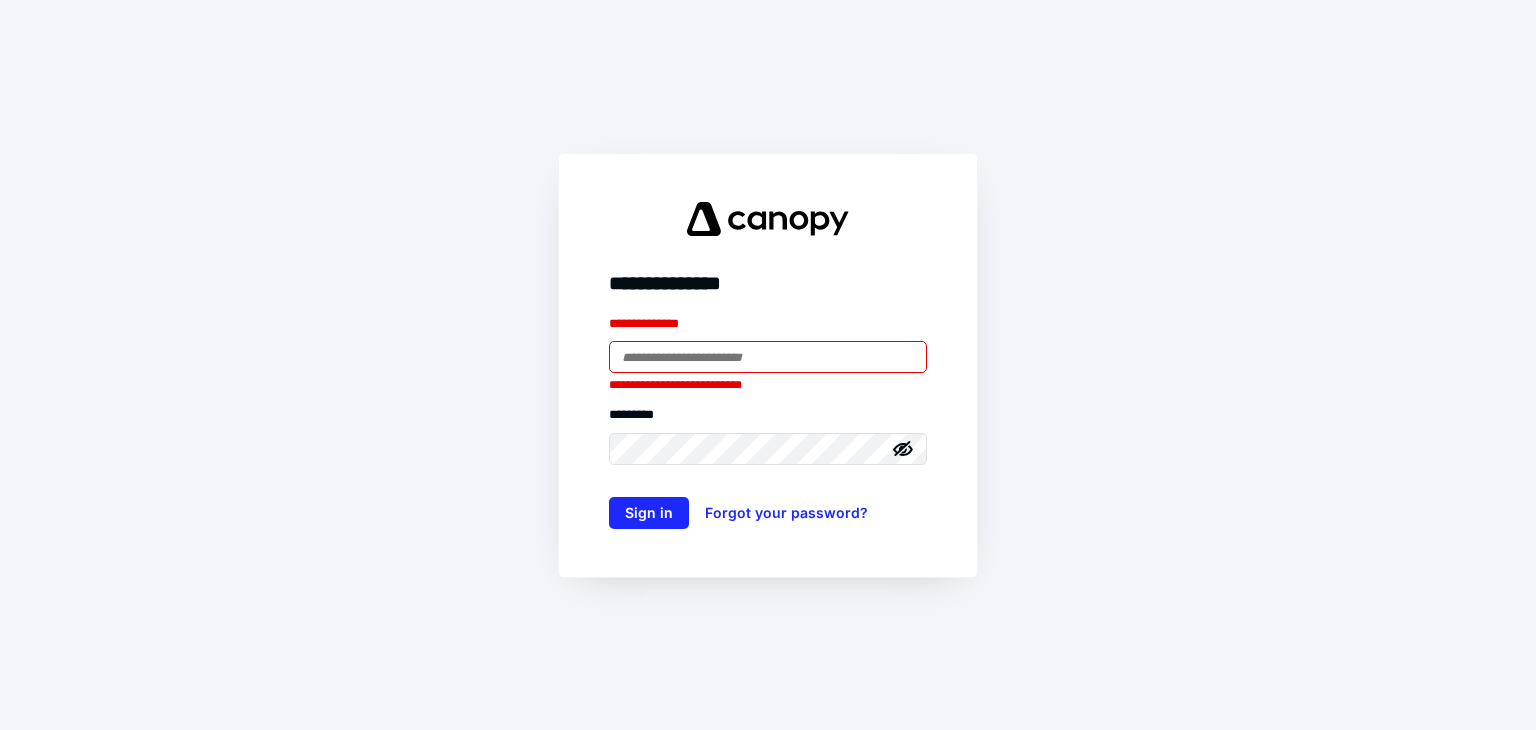 click at bounding box center [768, 357] 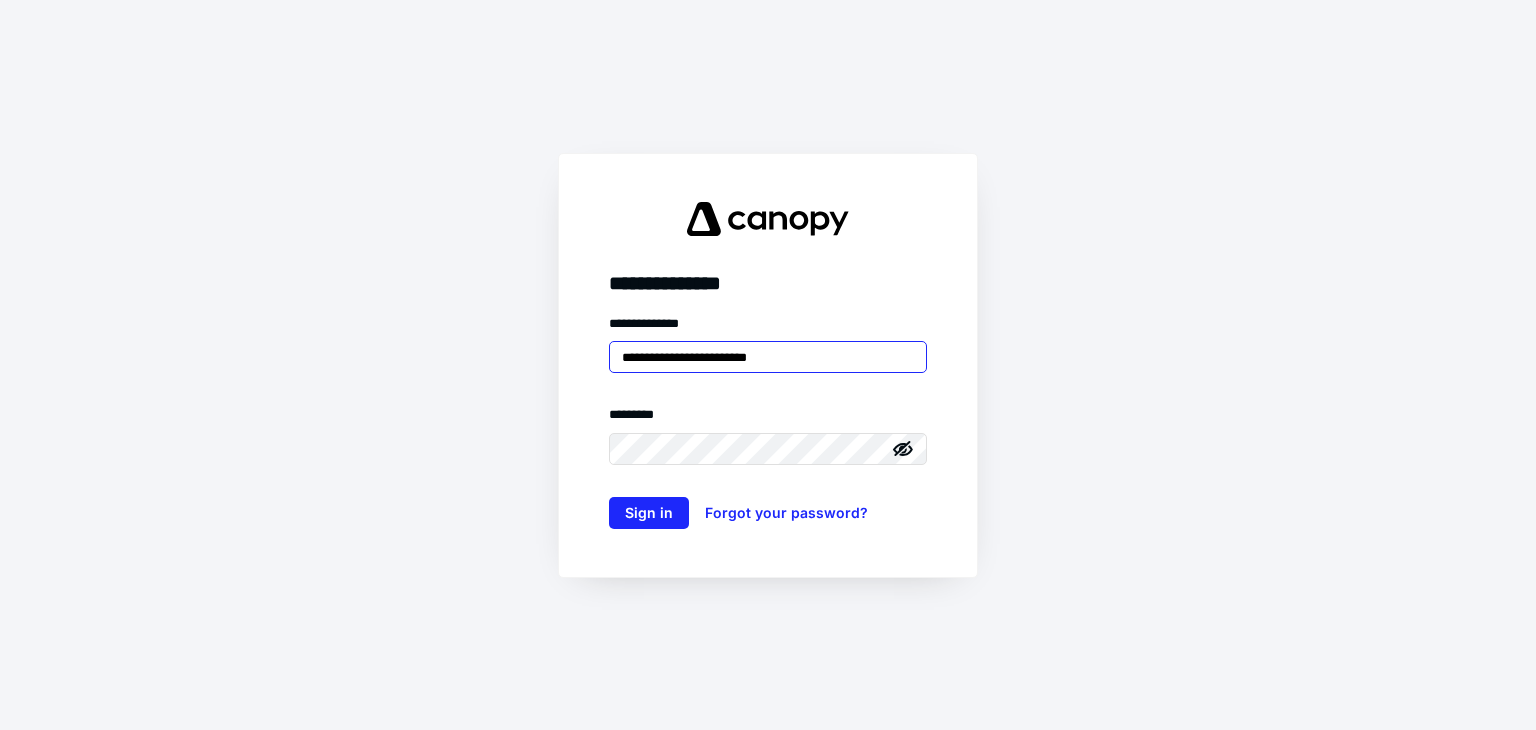 type on "**********" 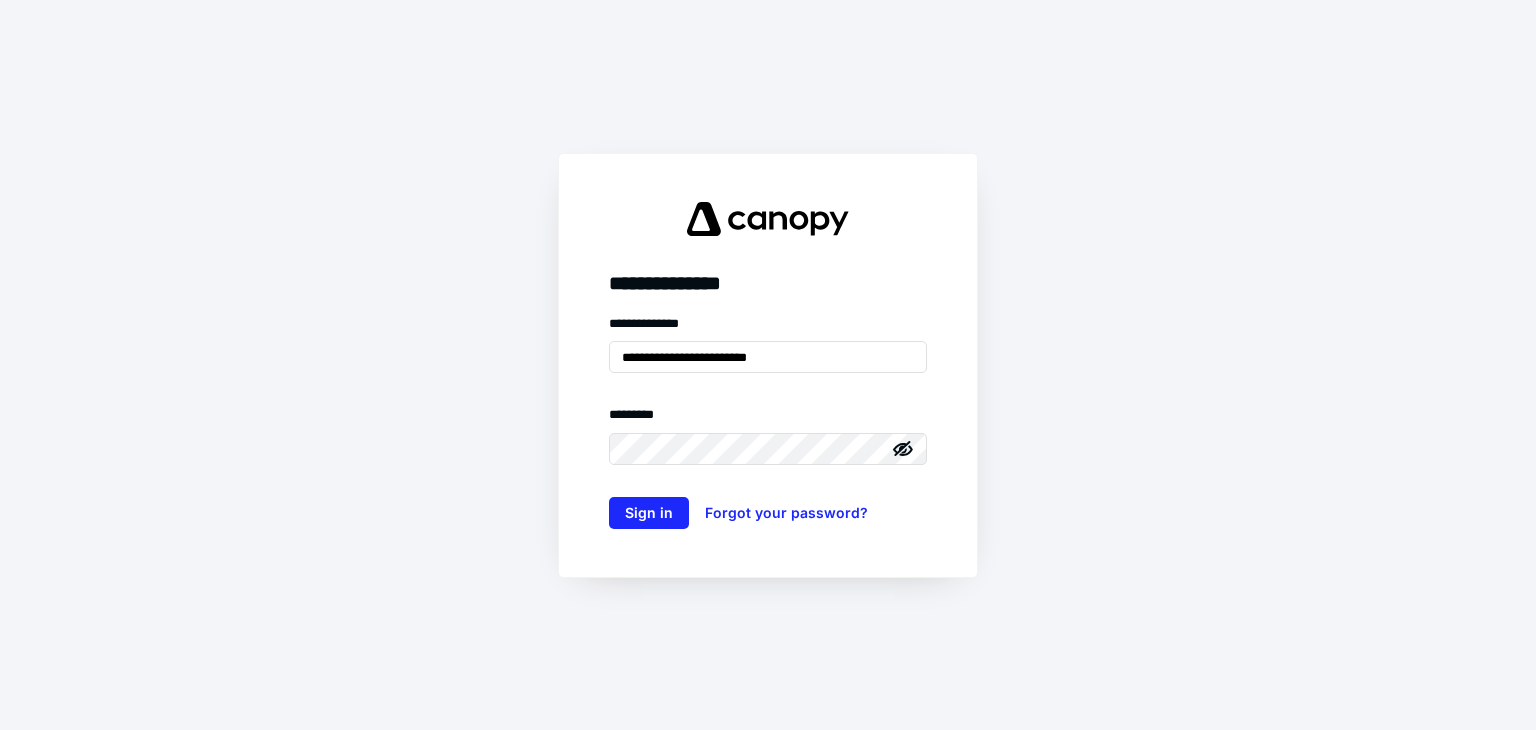 click 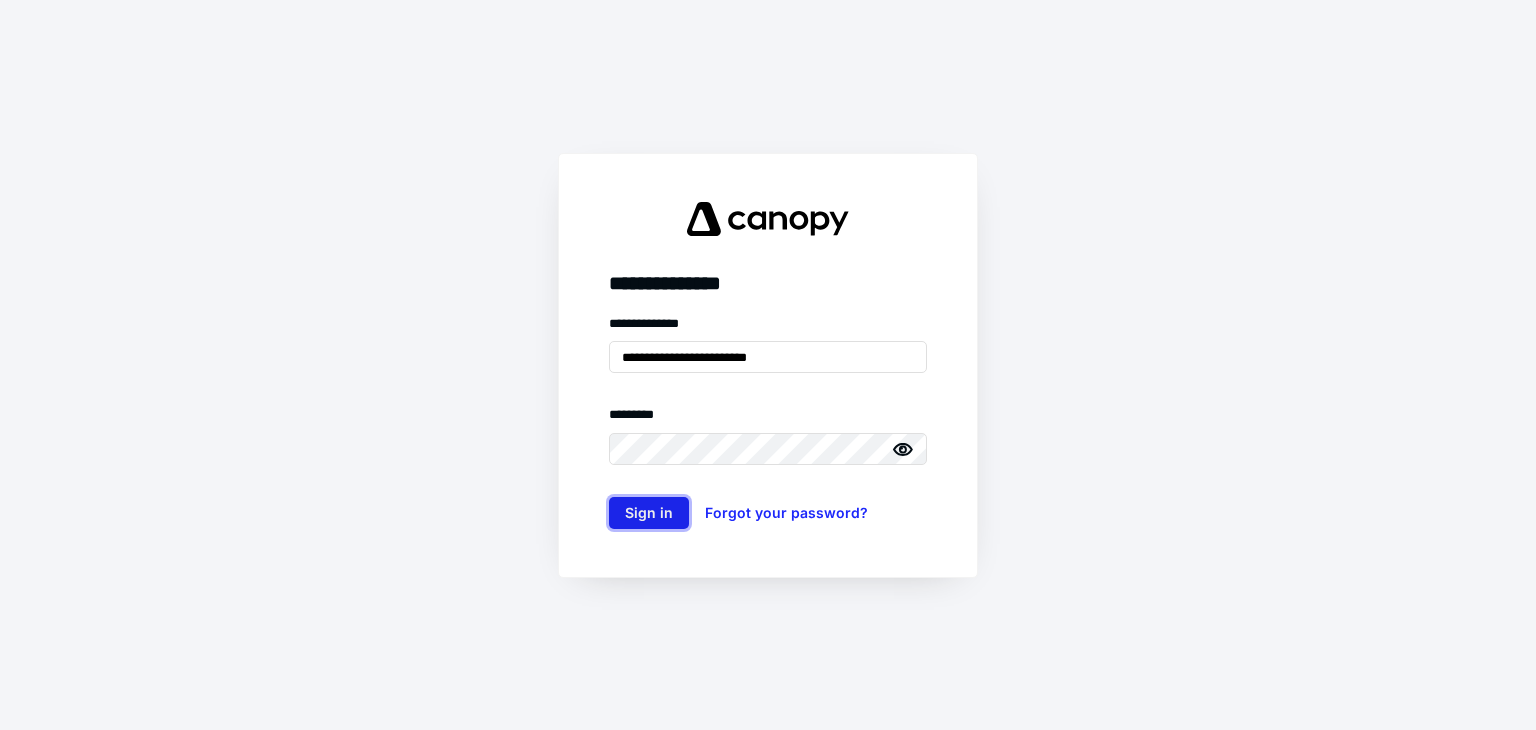 click on "Sign in" at bounding box center (649, 513) 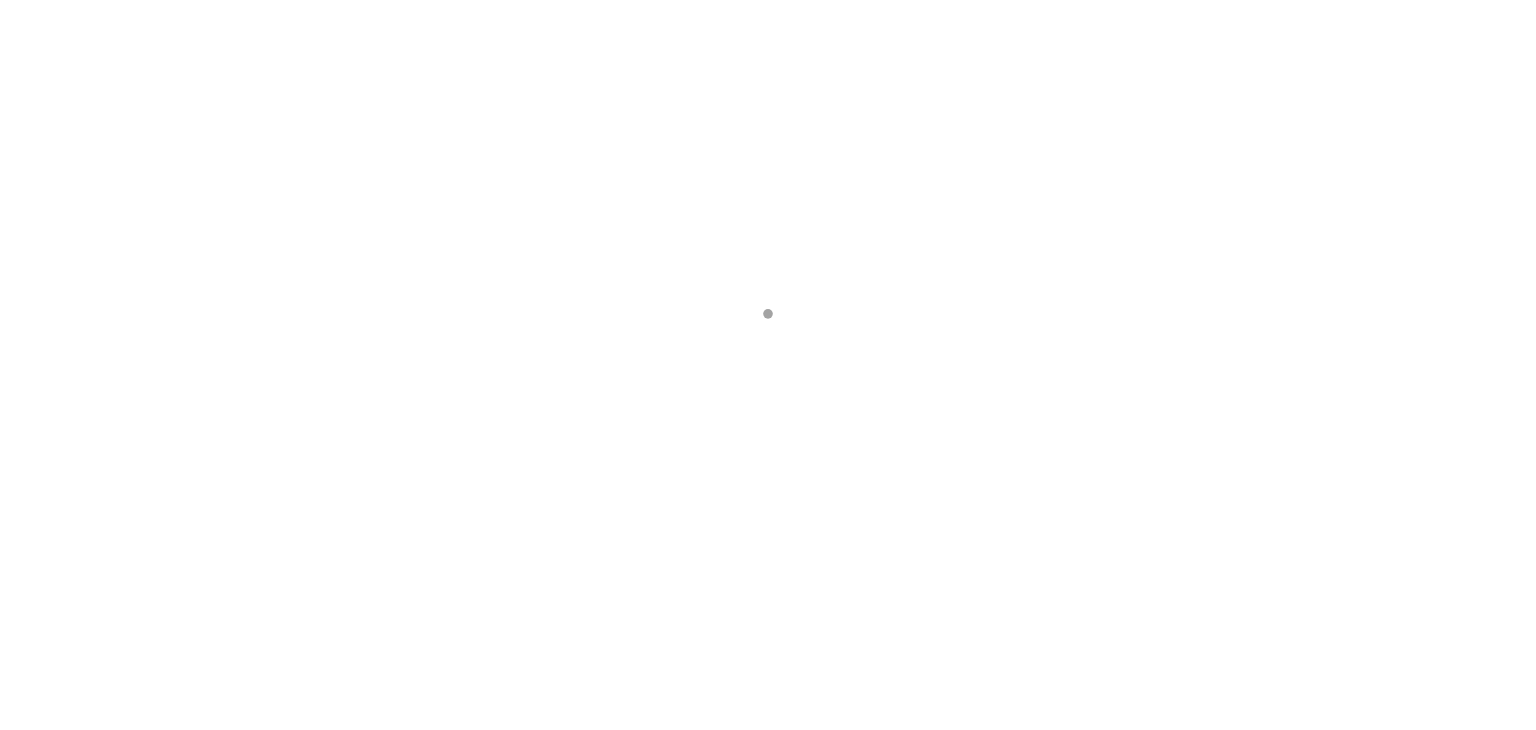scroll, scrollTop: 0, scrollLeft: 0, axis: both 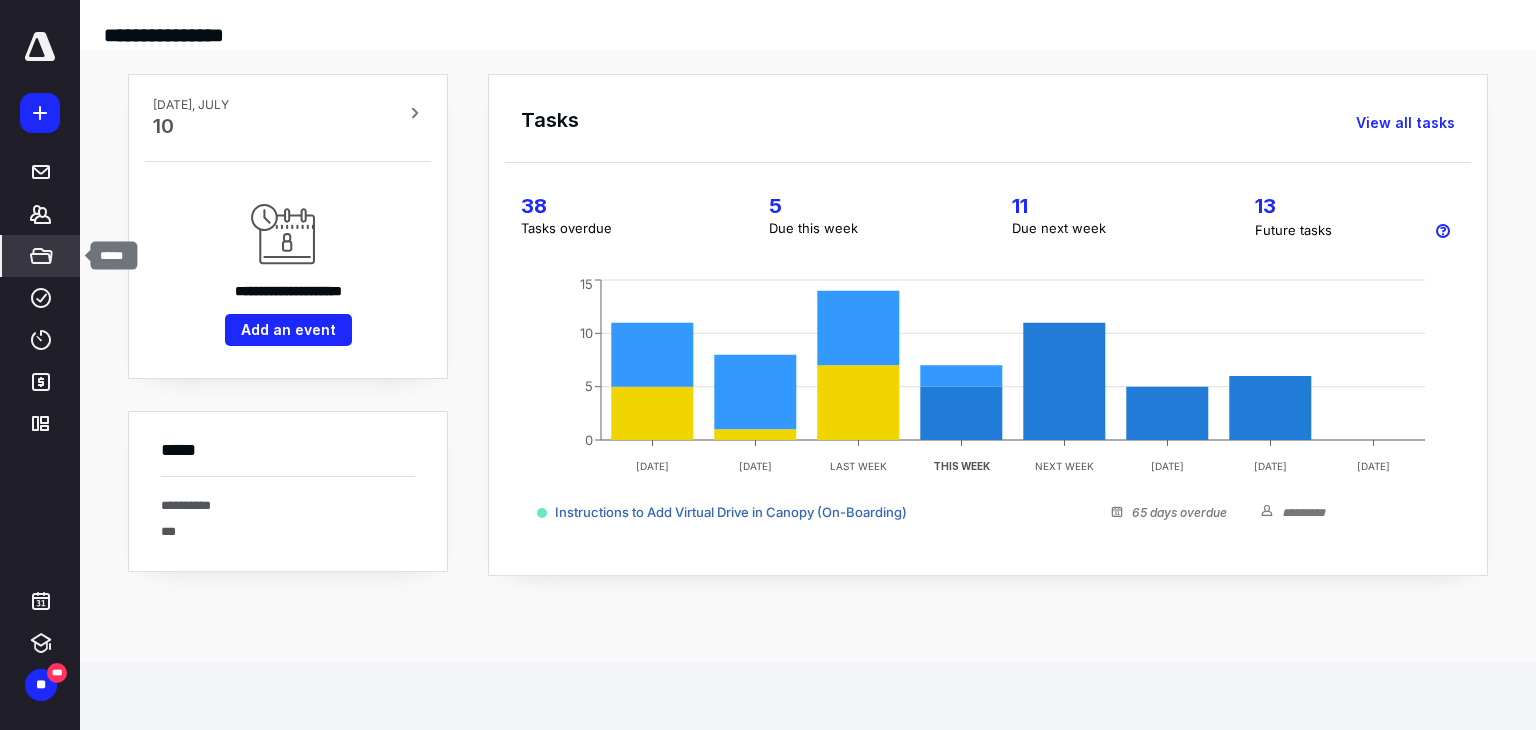 click 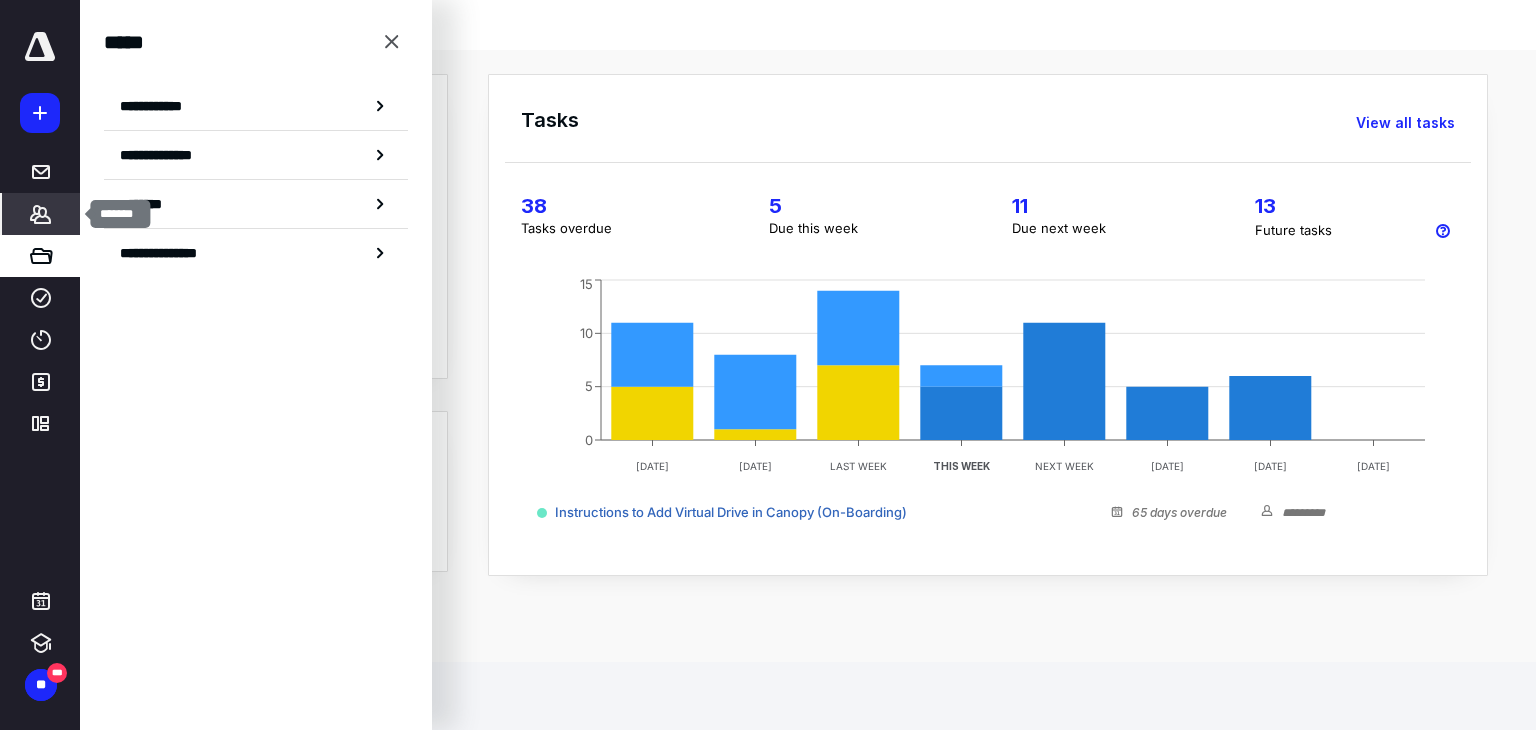click 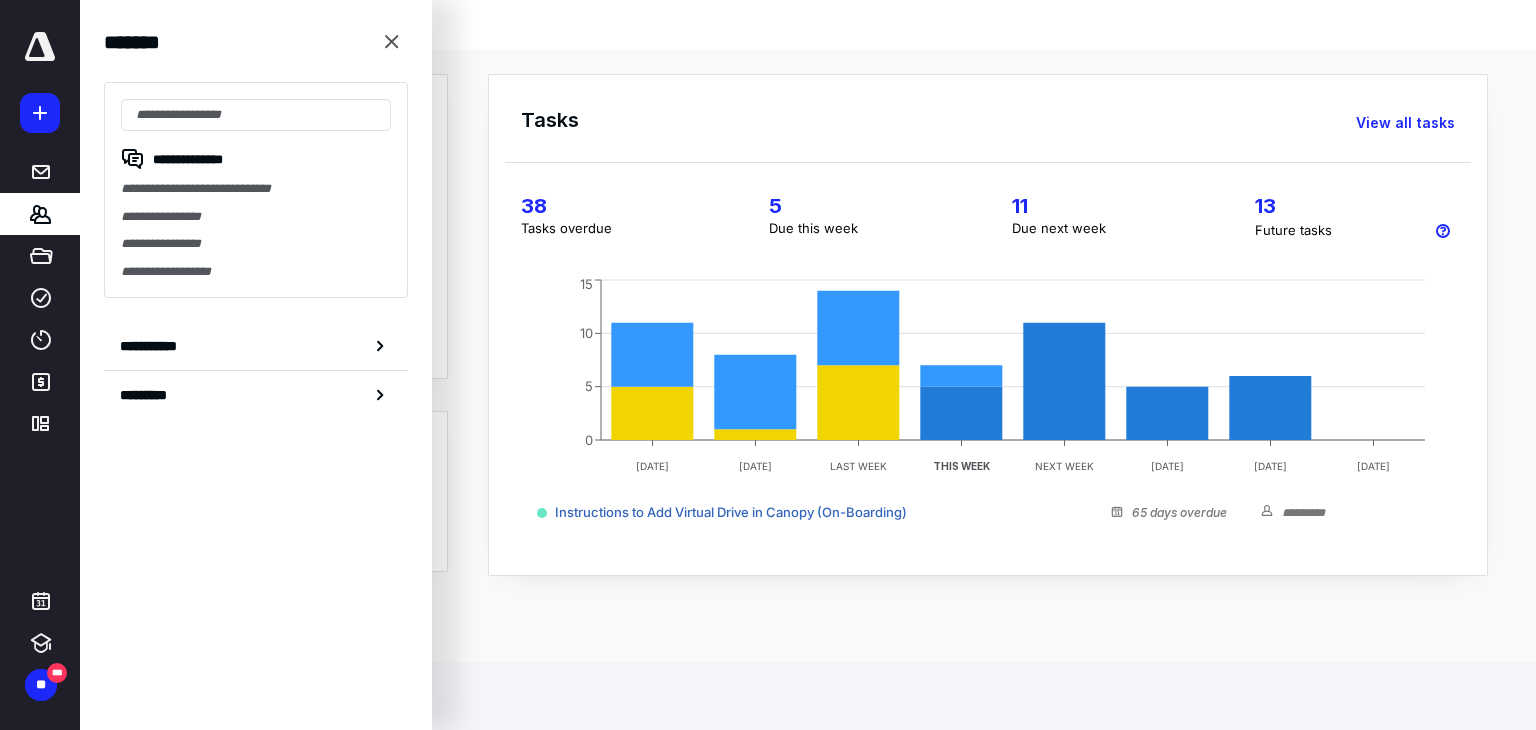 click on "**********" at bounding box center [256, 190] 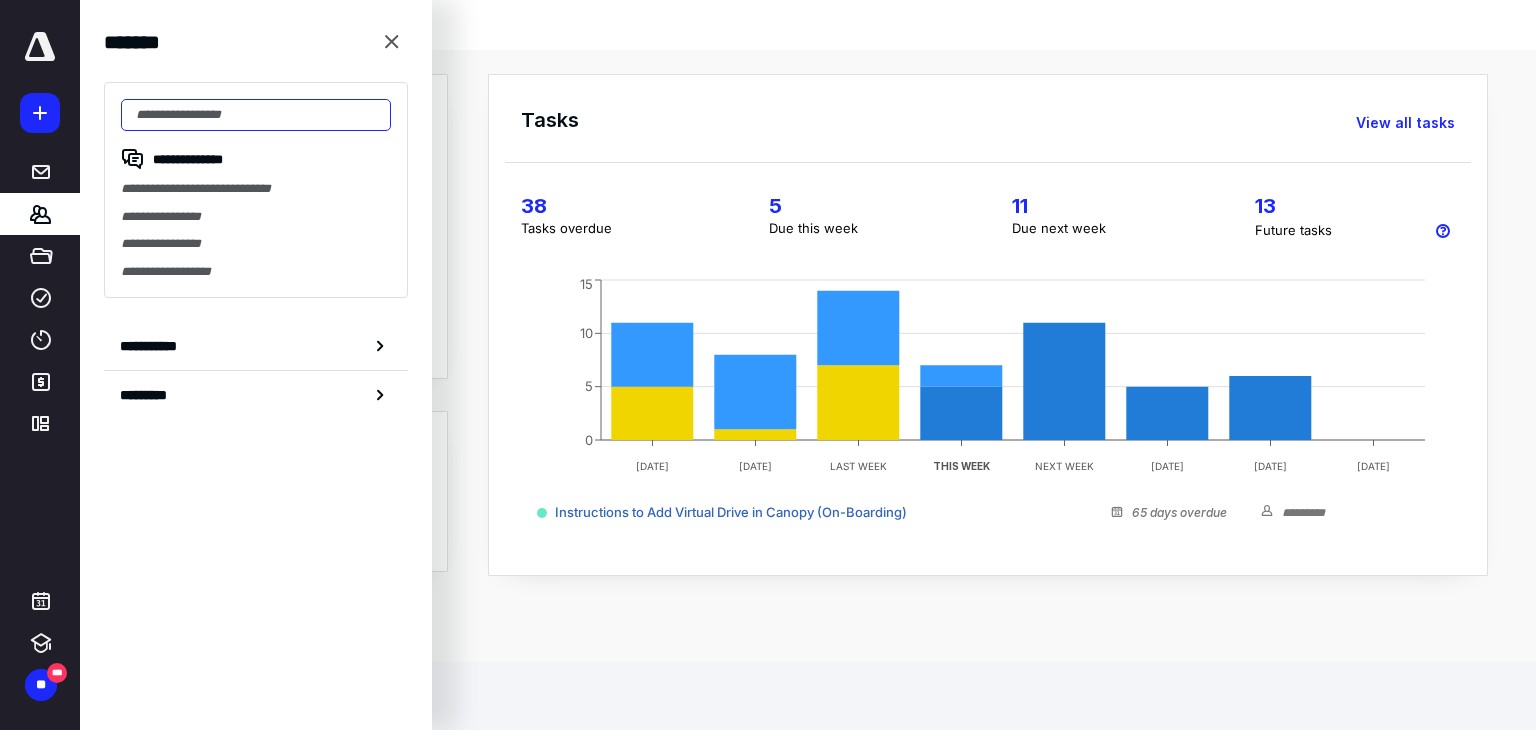 click at bounding box center [256, 115] 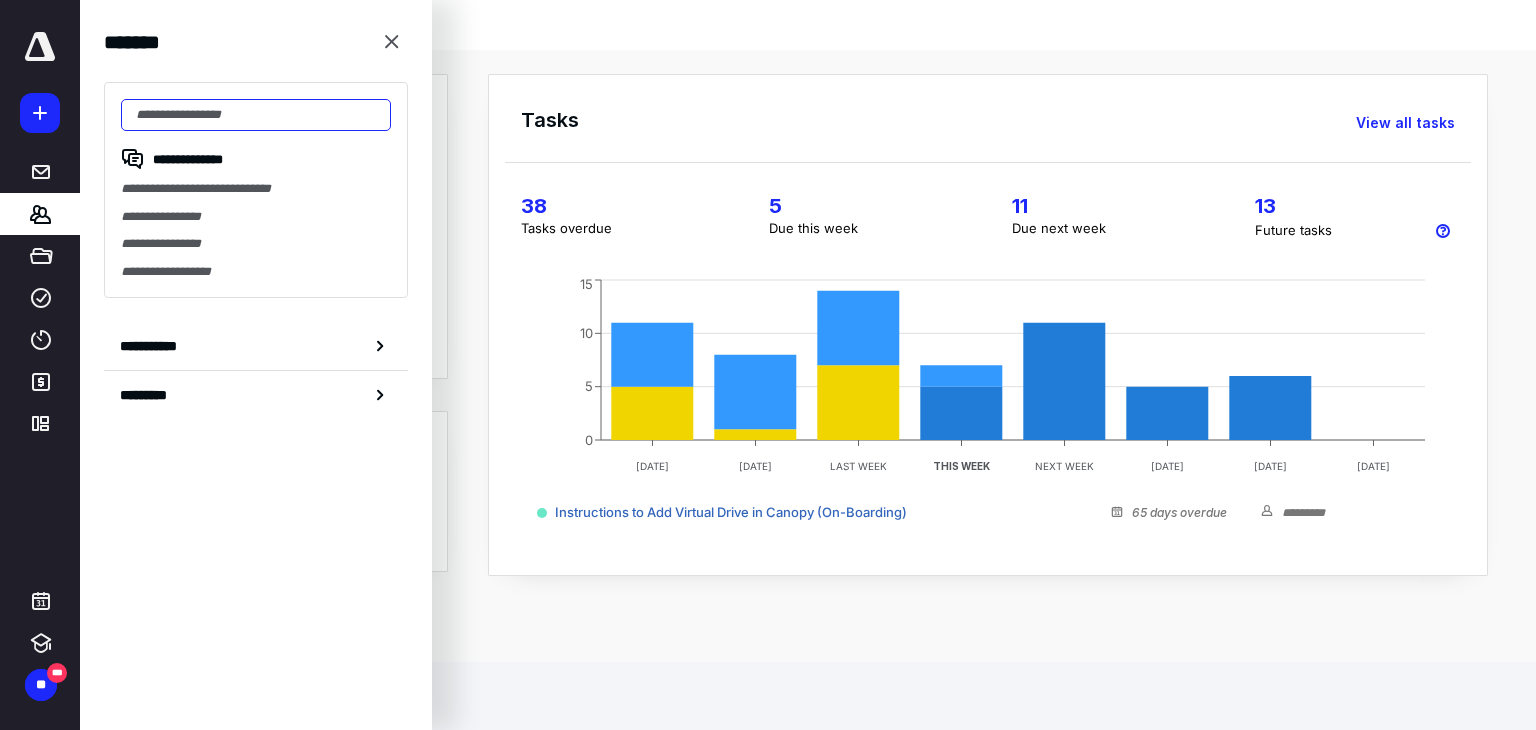 click at bounding box center (256, 115) 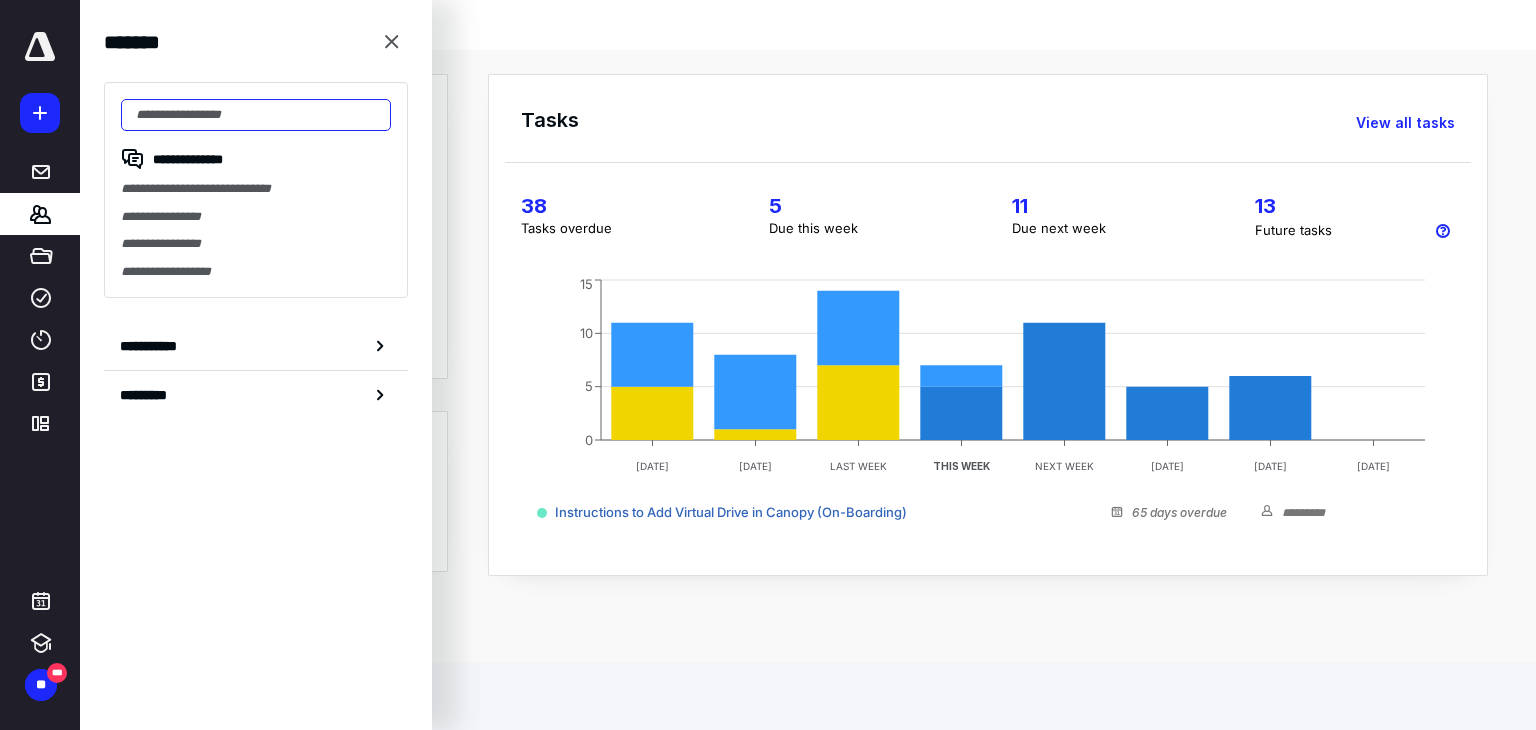 click at bounding box center [256, 115] 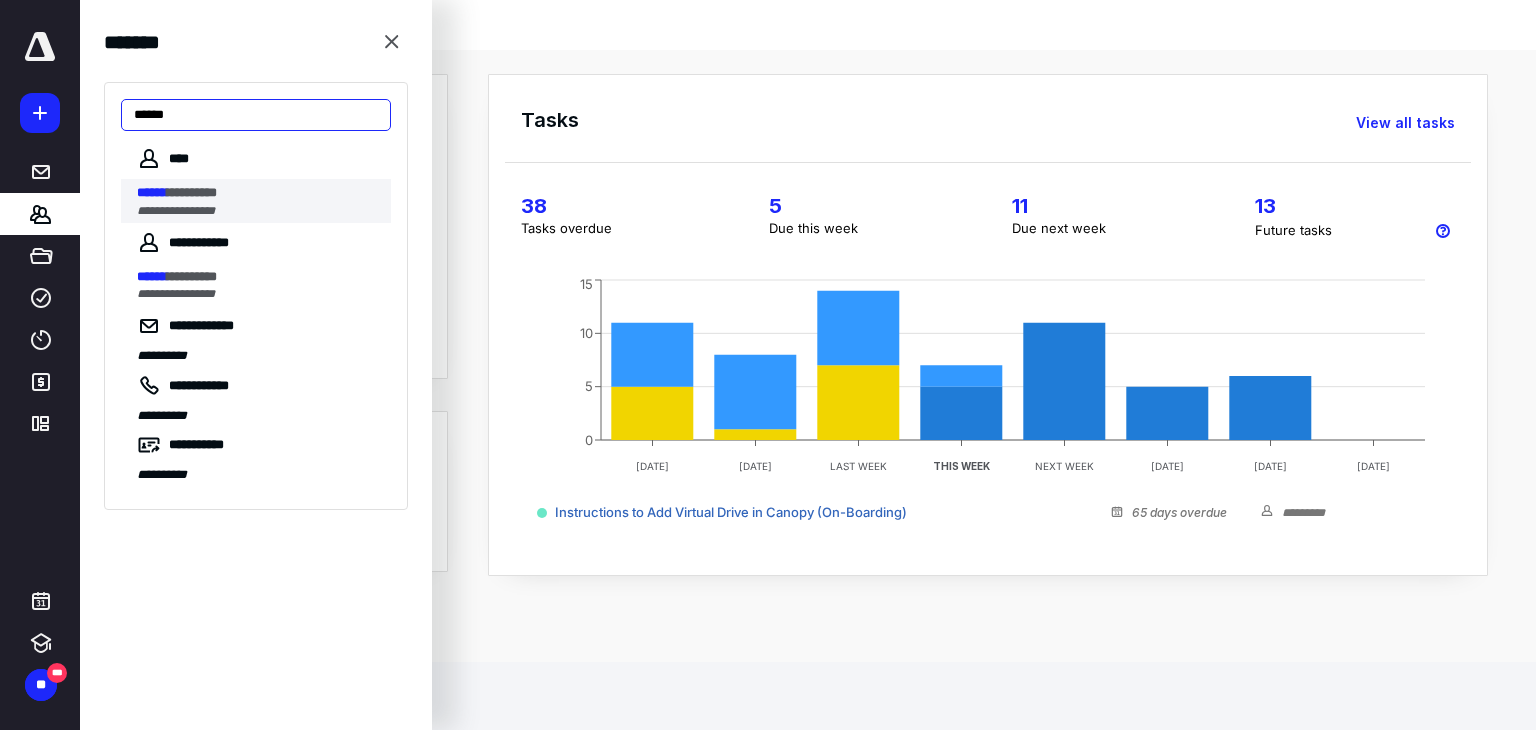 type on "******" 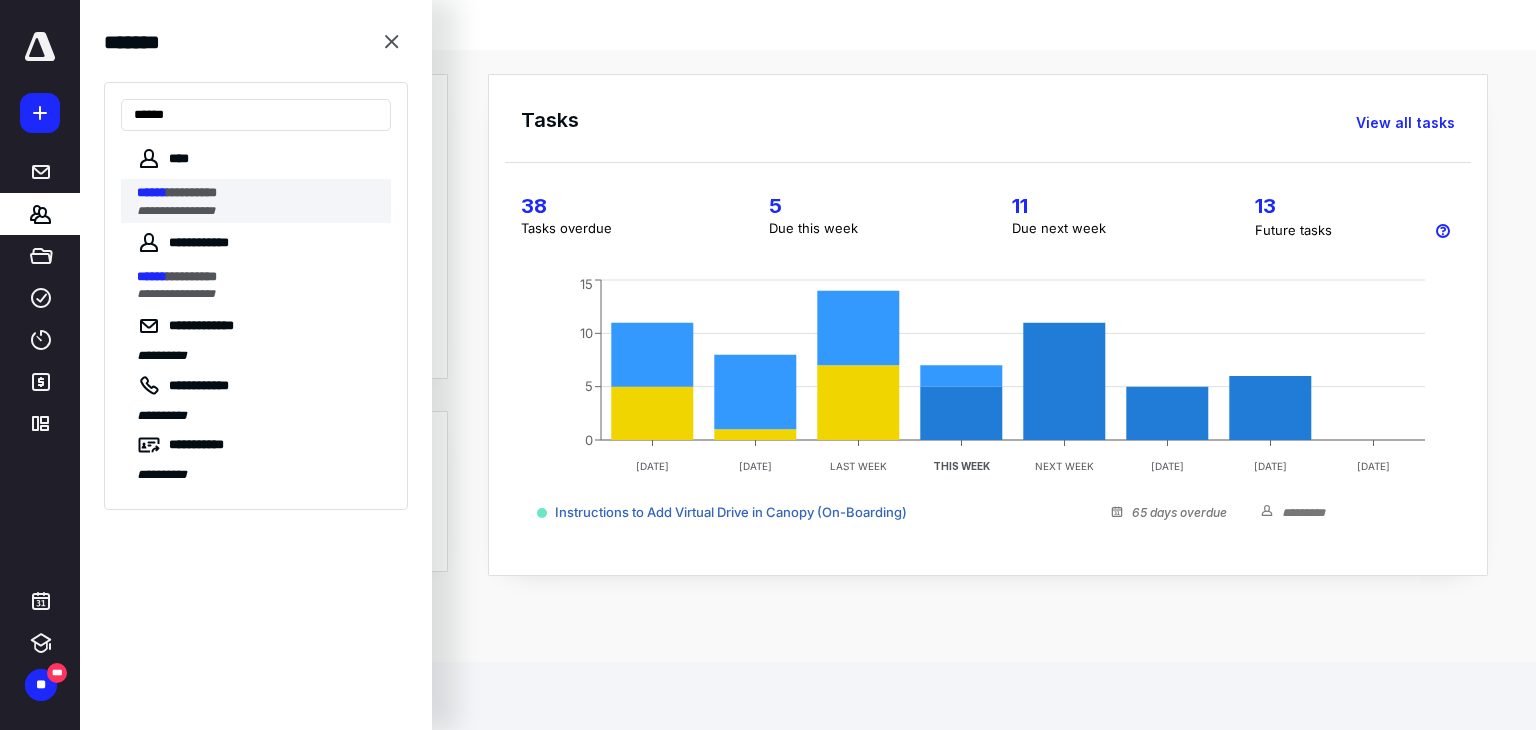 click on "****** *********" at bounding box center [258, 193] 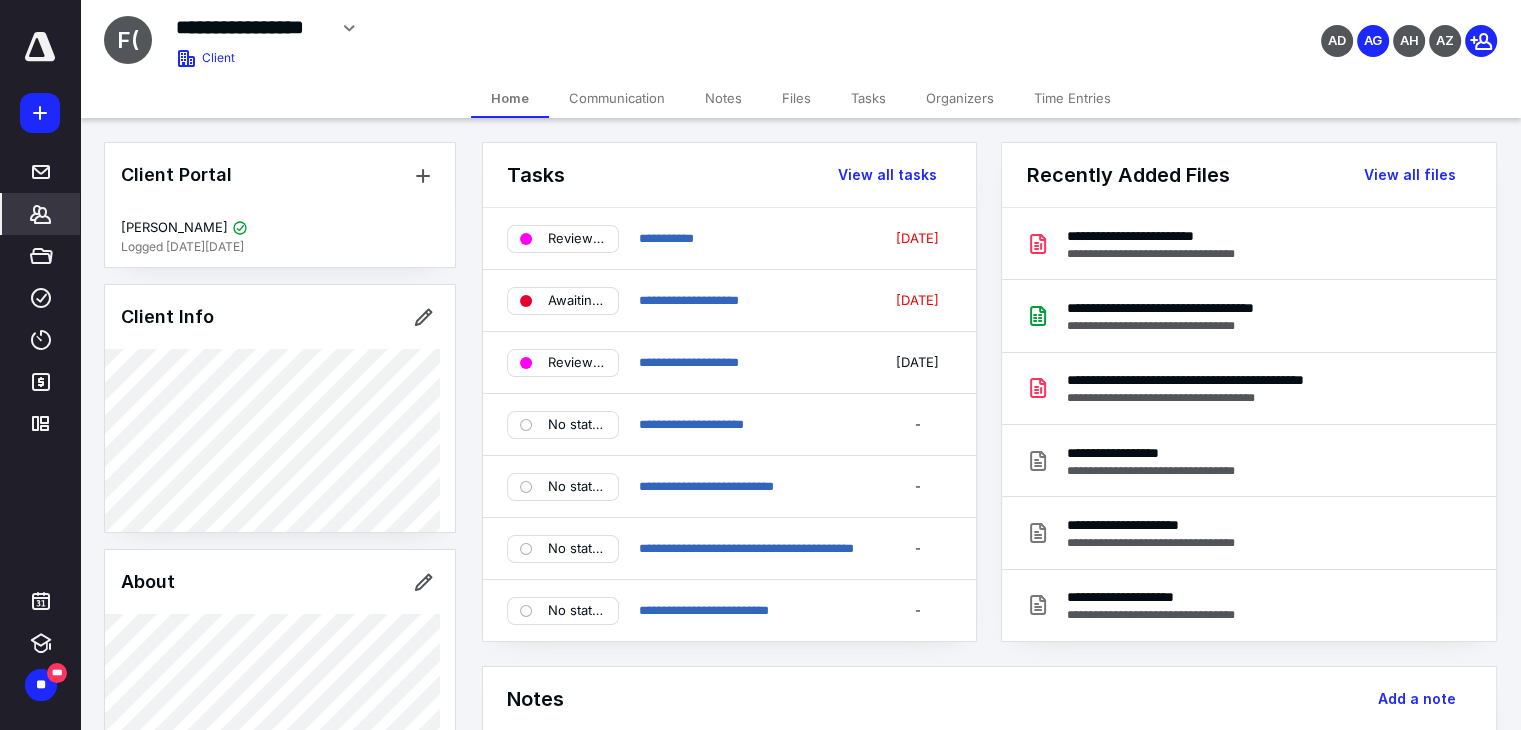 click on "Files" at bounding box center [796, 98] 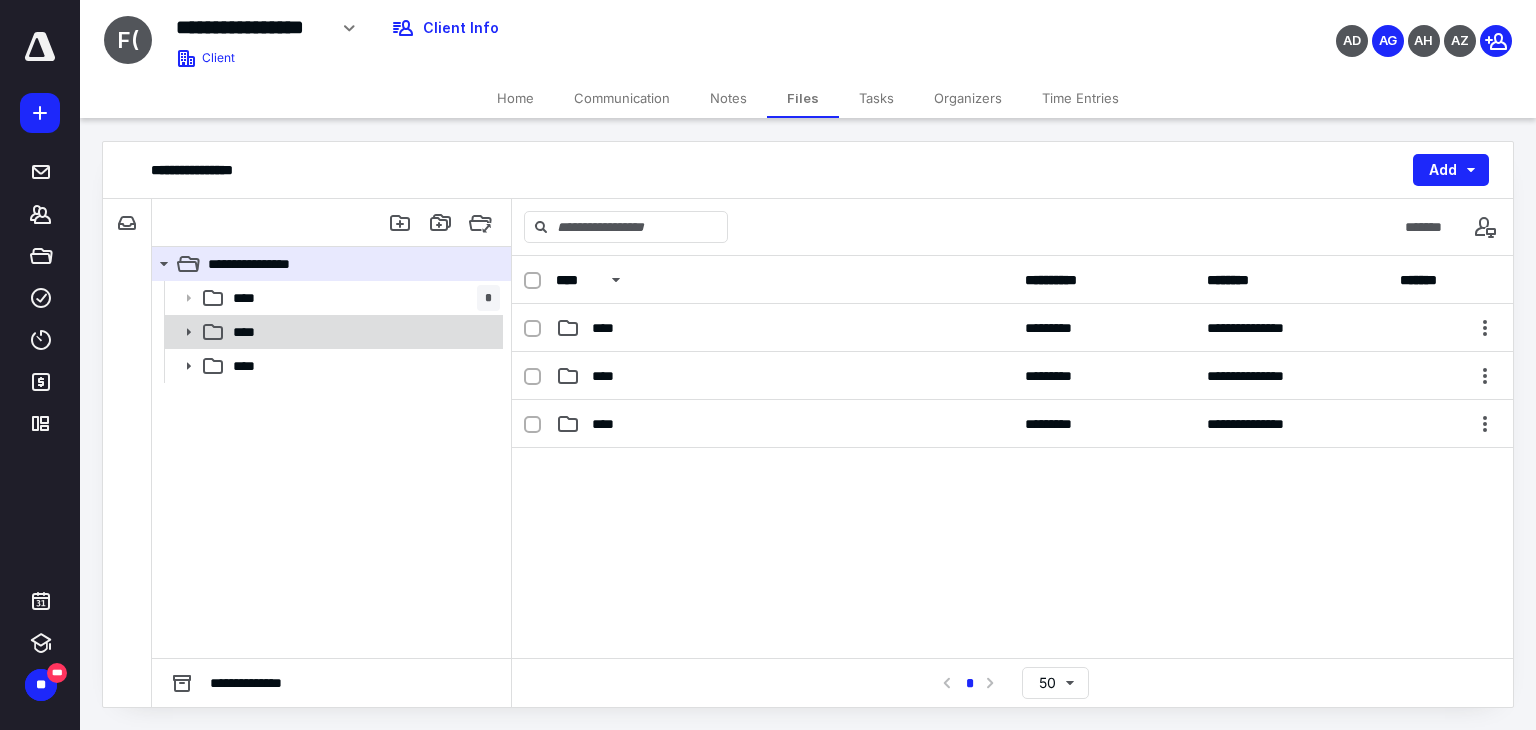 click 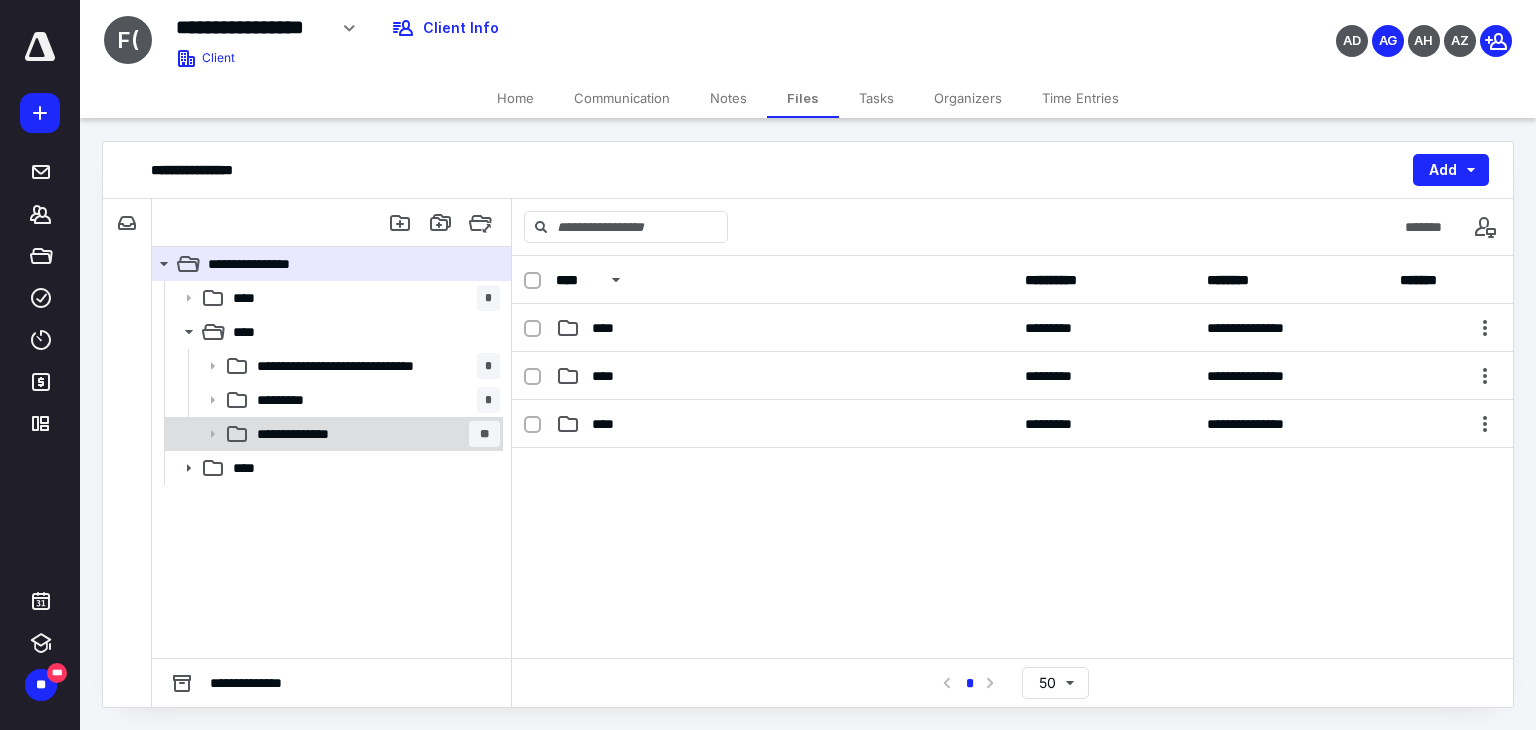 click 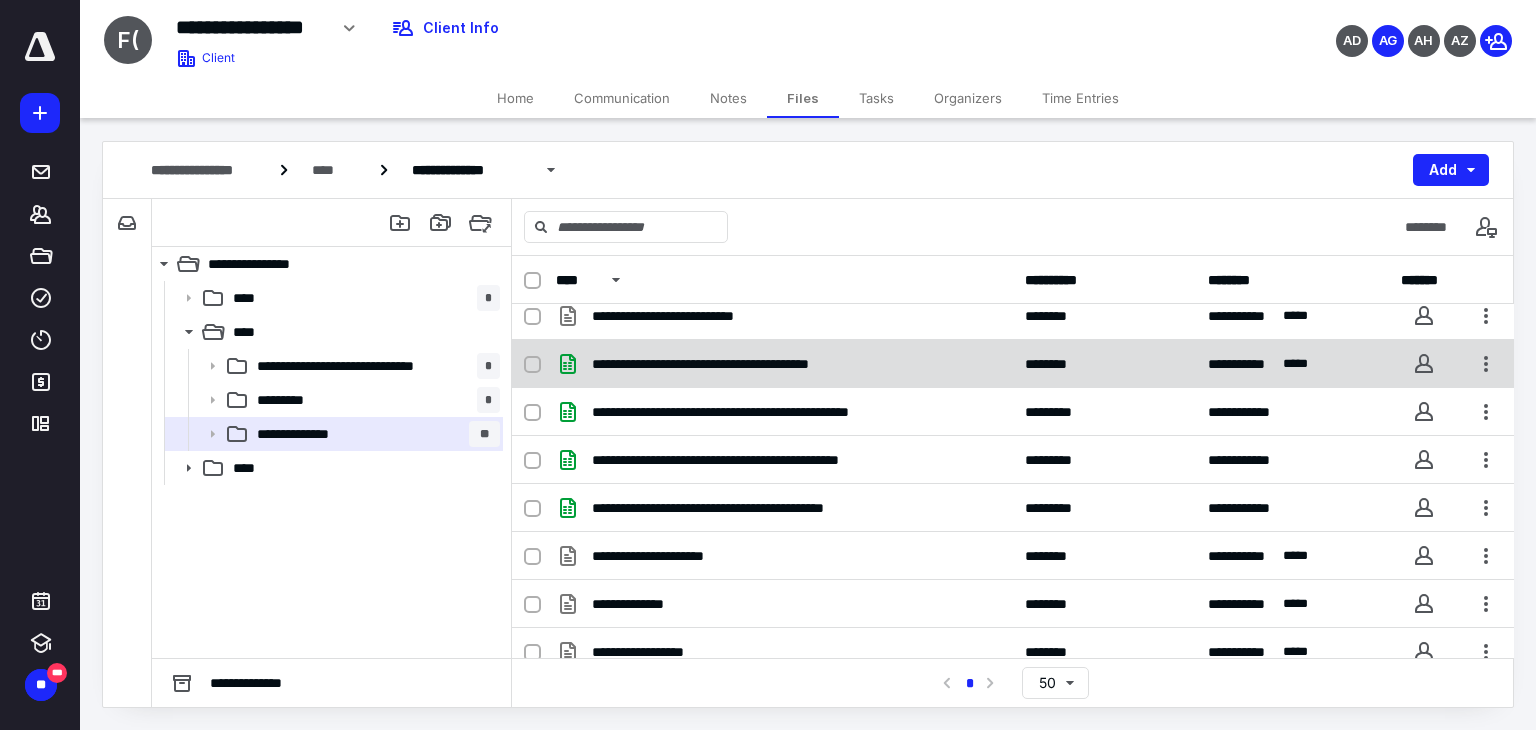 scroll, scrollTop: 252, scrollLeft: 0, axis: vertical 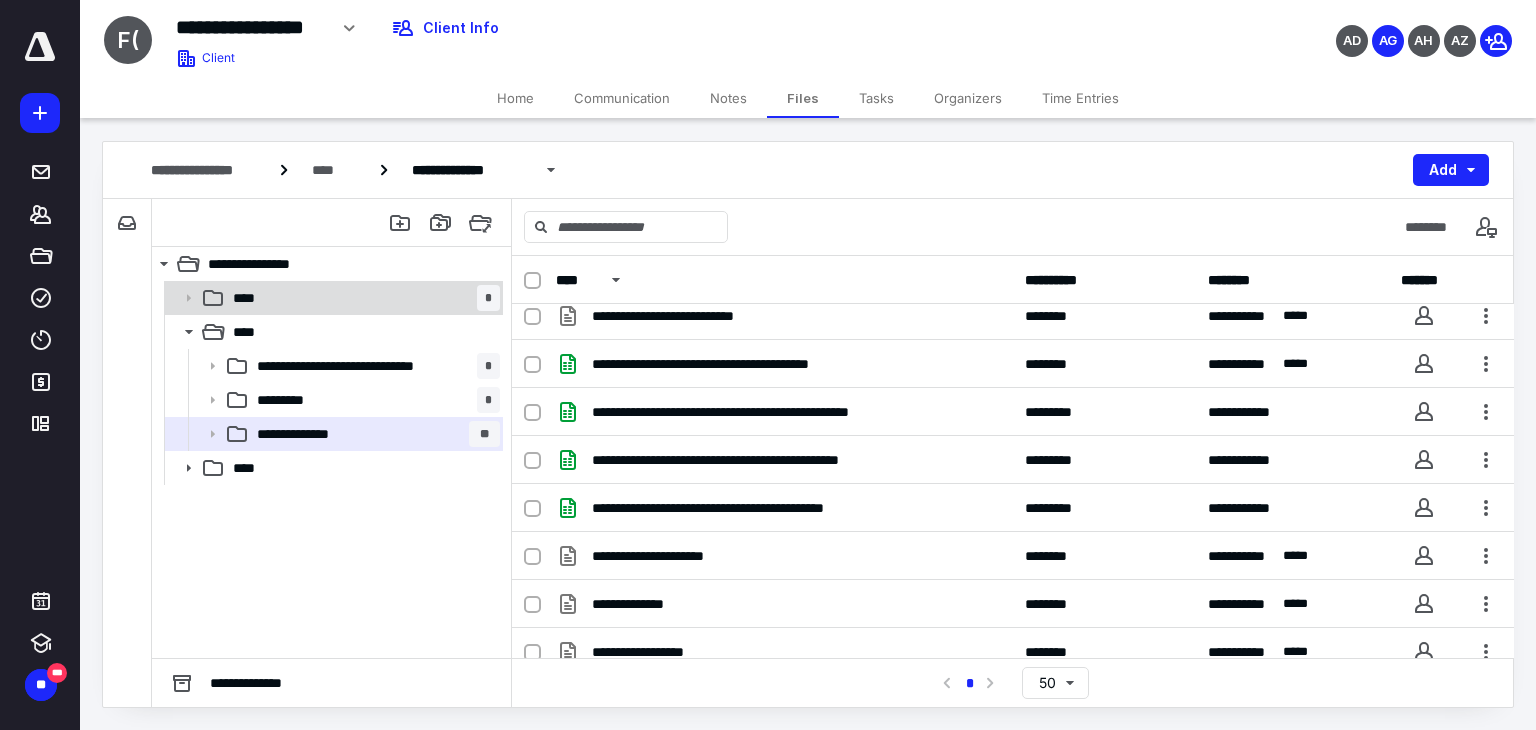 click 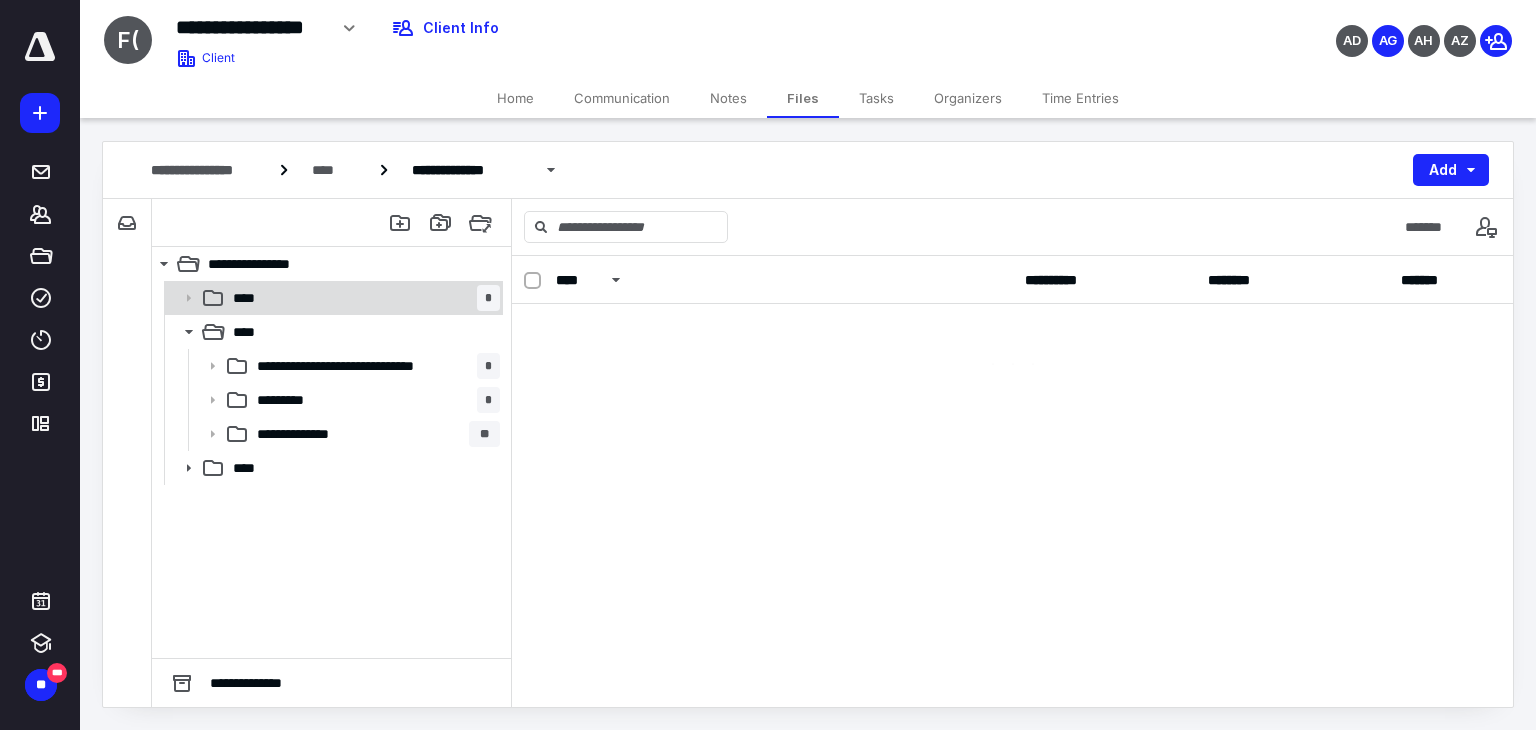 scroll, scrollTop: 0, scrollLeft: 0, axis: both 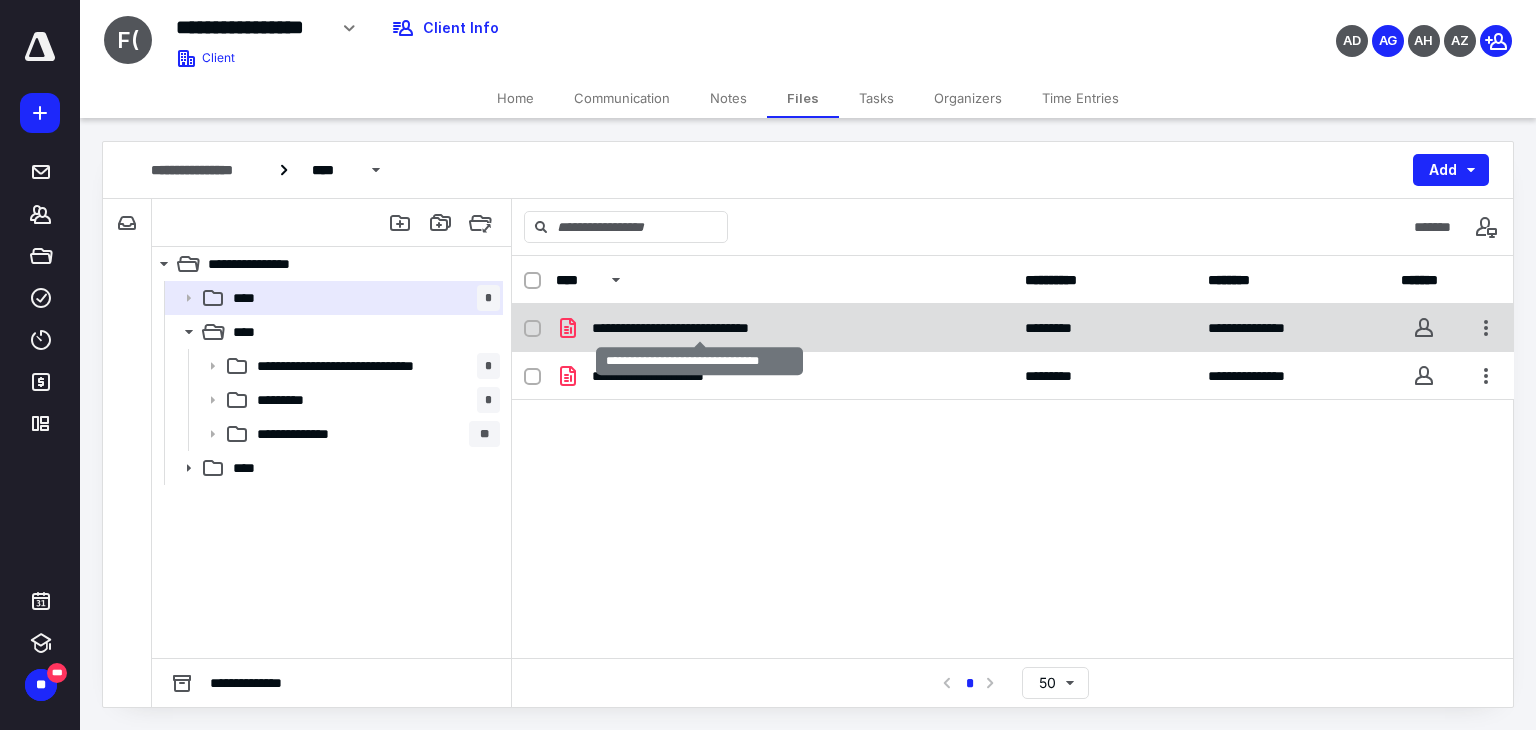 click on "**********" at bounding box center [700, 328] 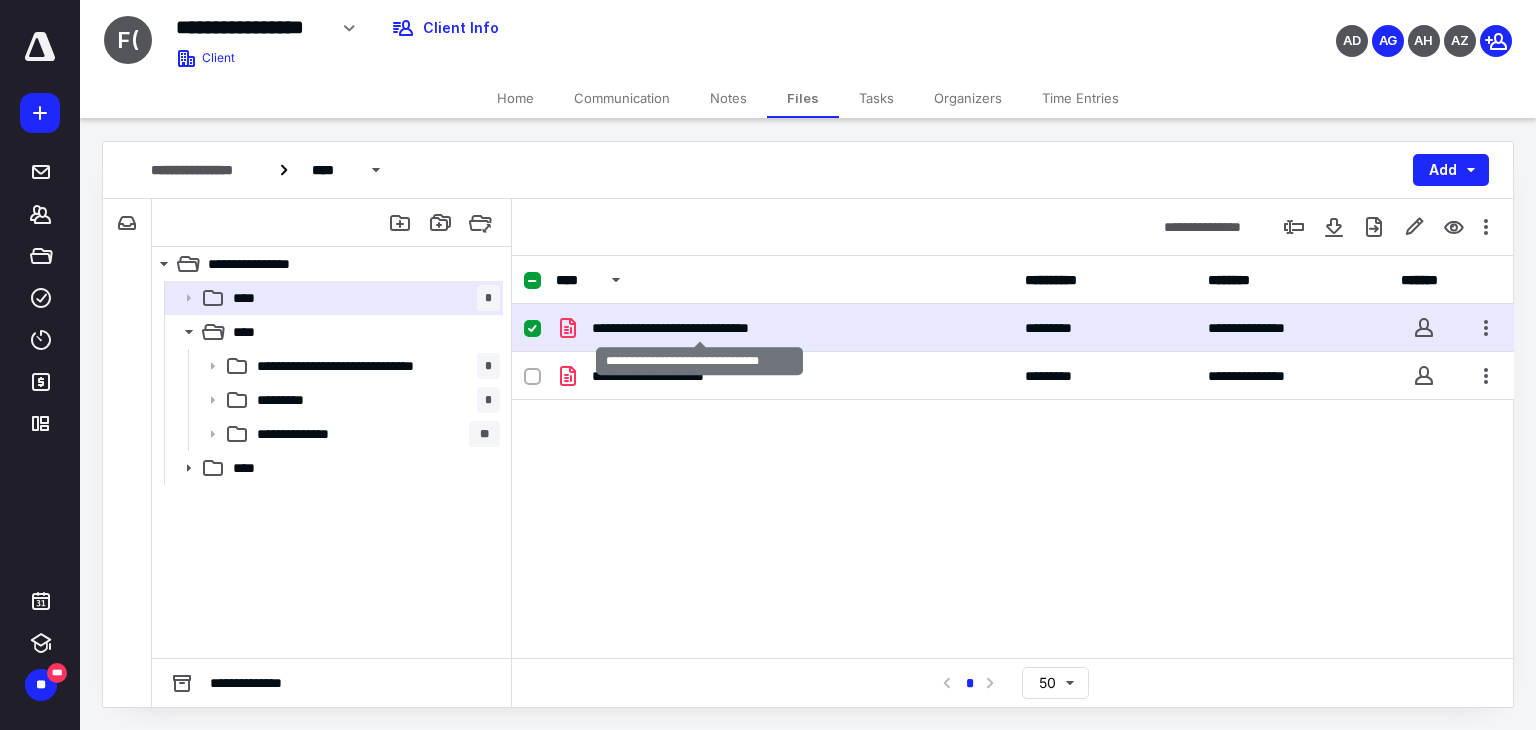 click on "**********" at bounding box center [700, 328] 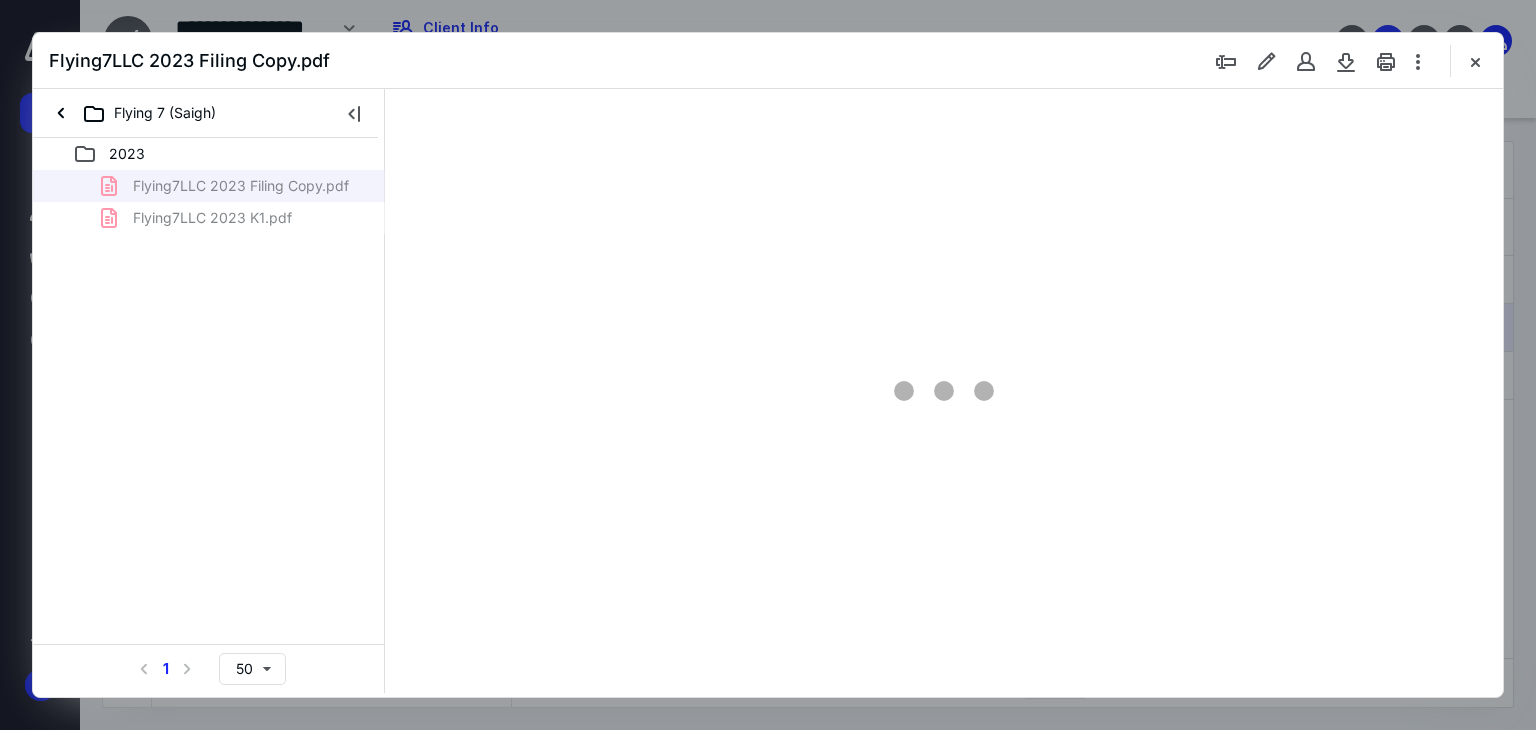 scroll, scrollTop: 0, scrollLeft: 0, axis: both 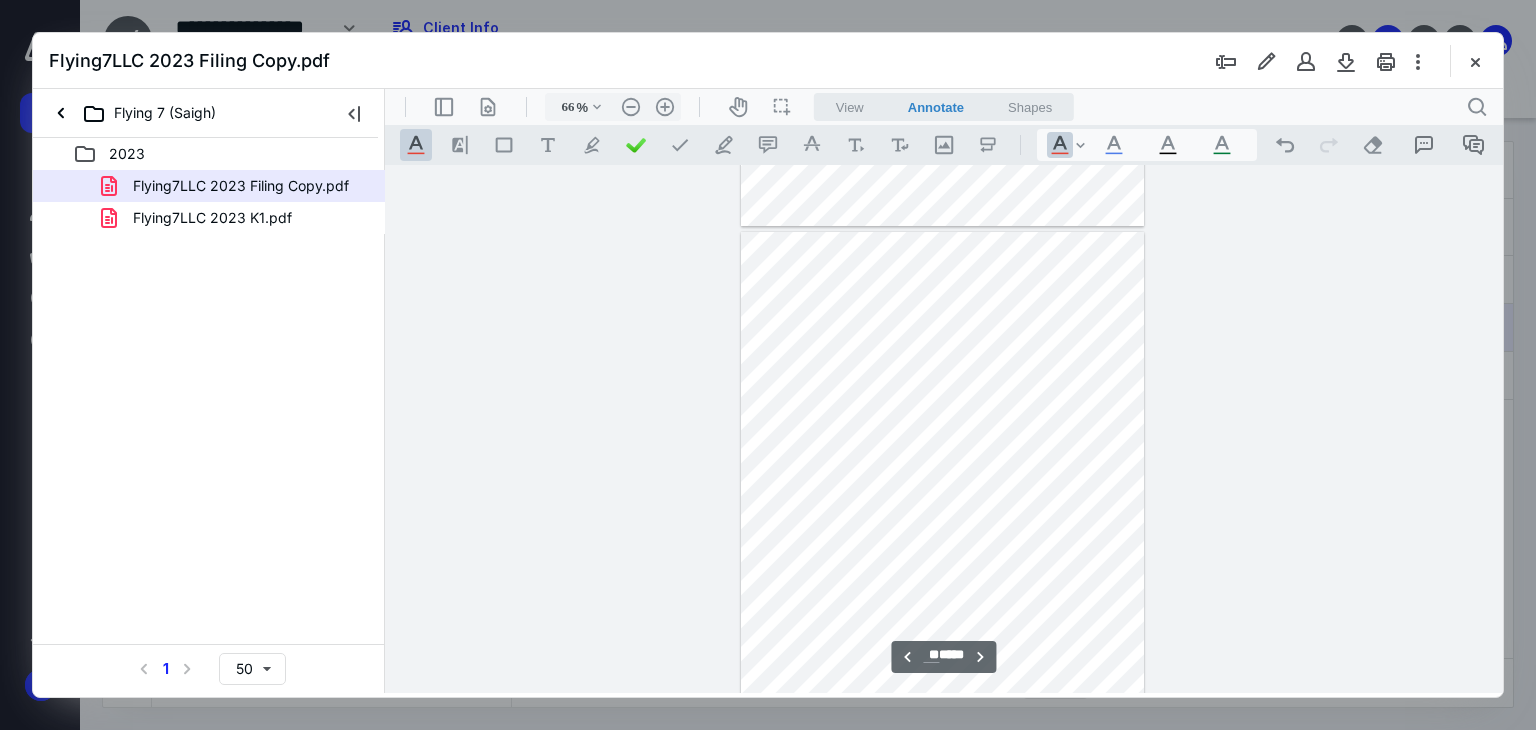 type on "**" 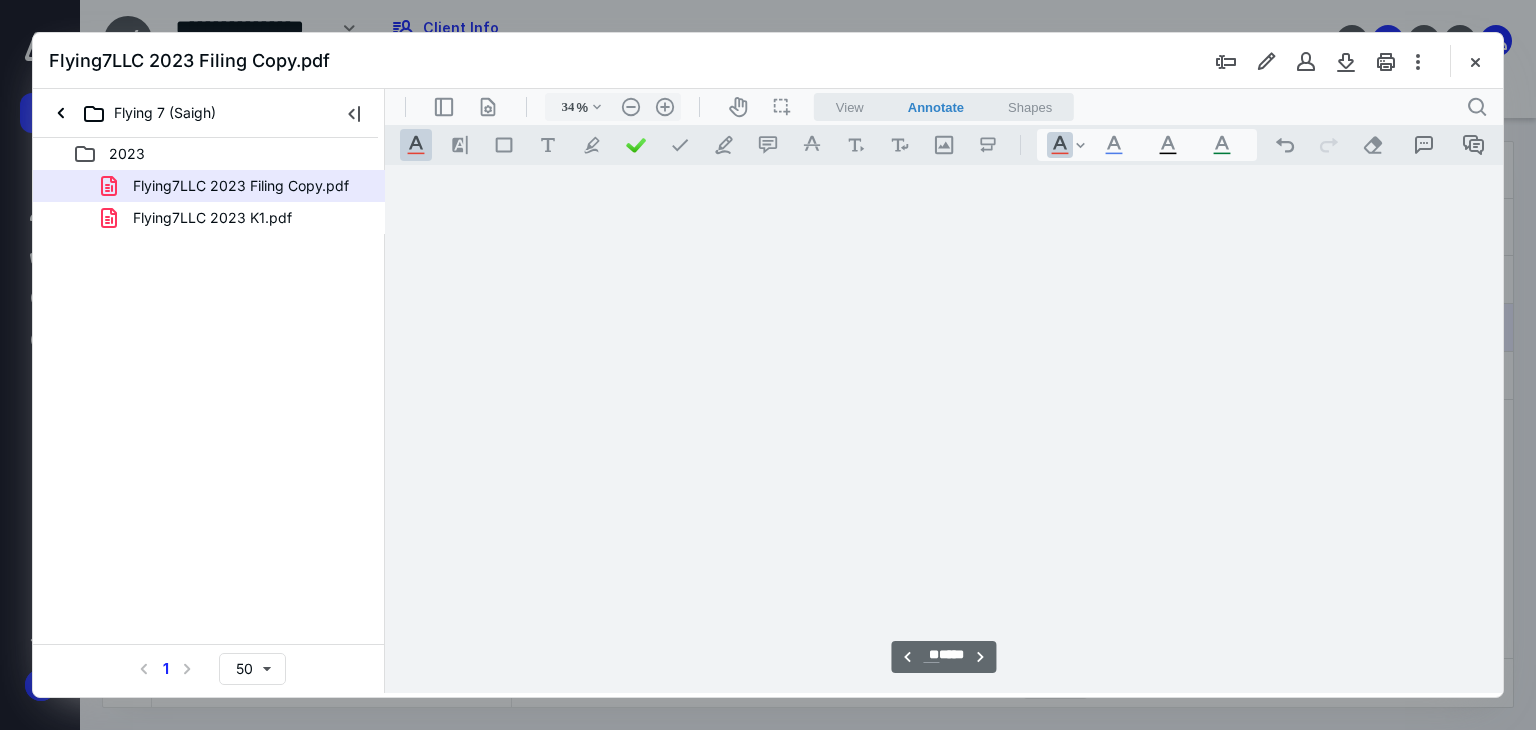 scroll, scrollTop: 2740, scrollLeft: 0, axis: vertical 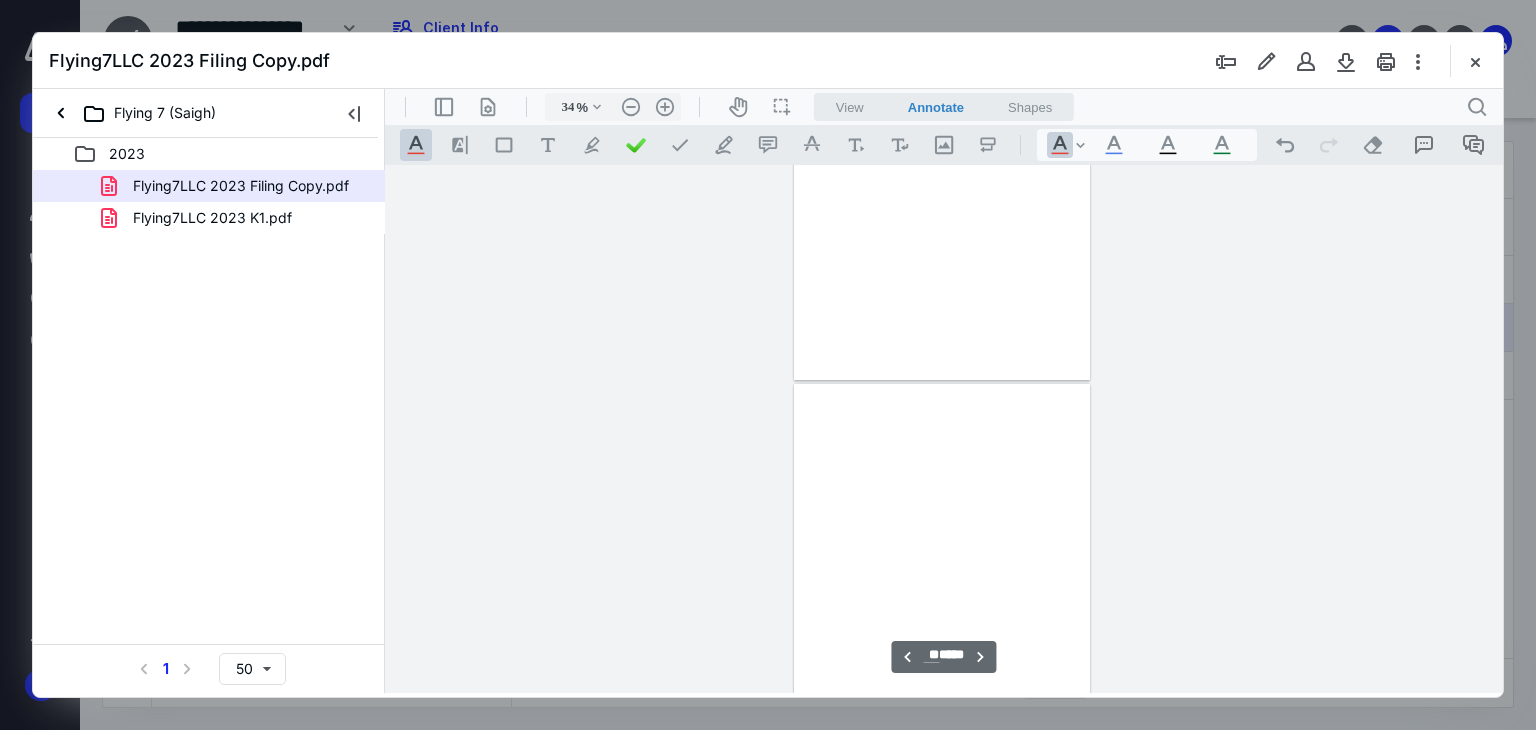 type on "26" 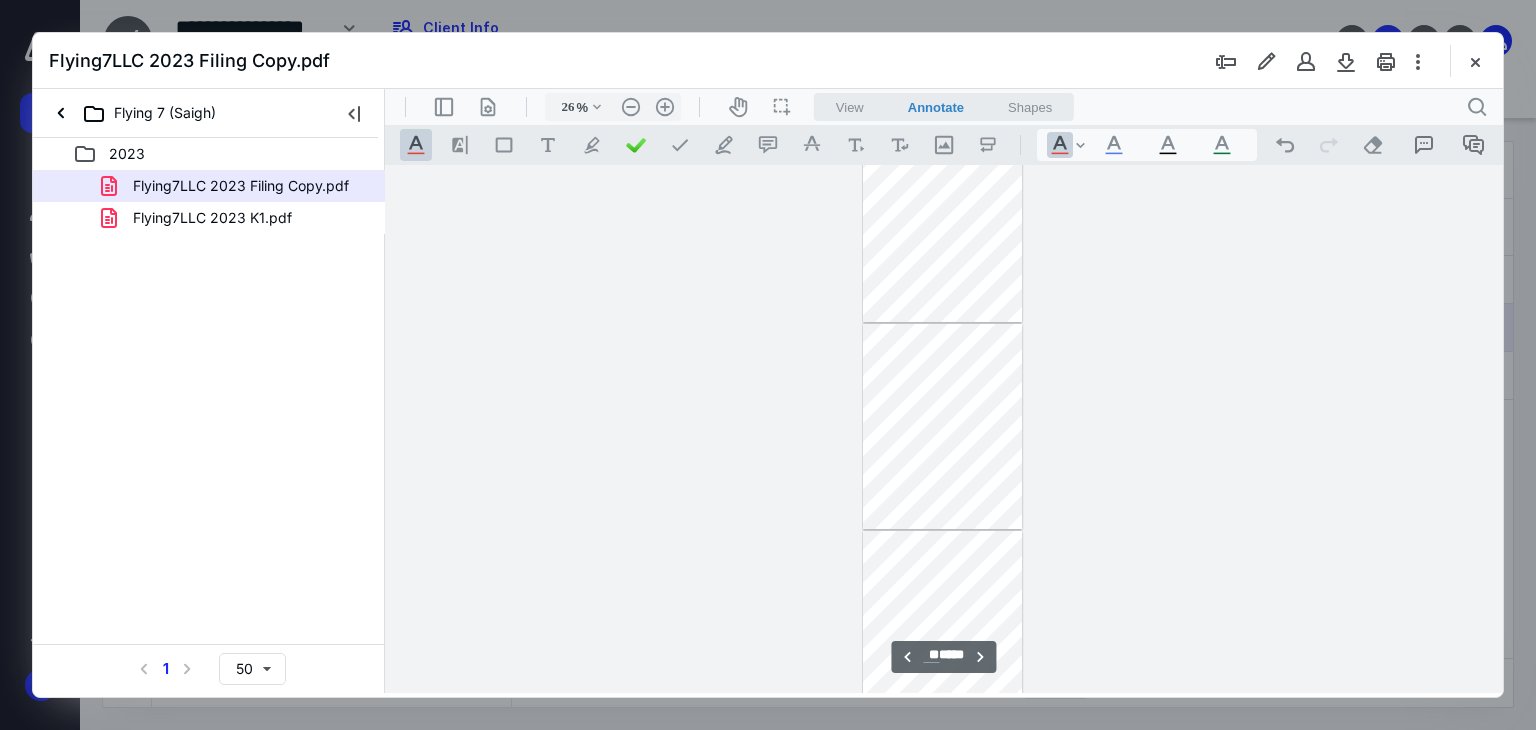 click at bounding box center (1475, 61) 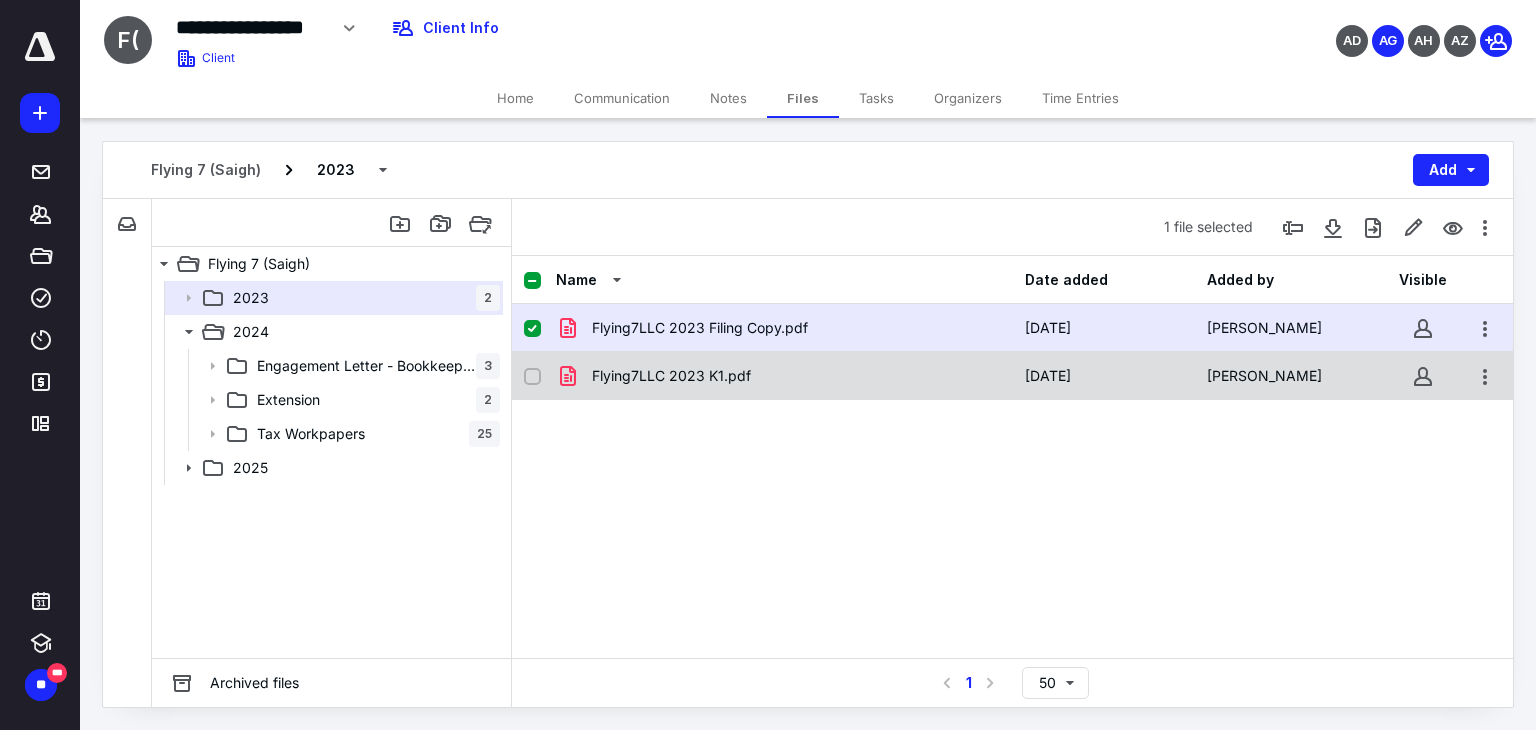 click on "Flying7LLC 2023 K1.pdf" at bounding box center (784, 376) 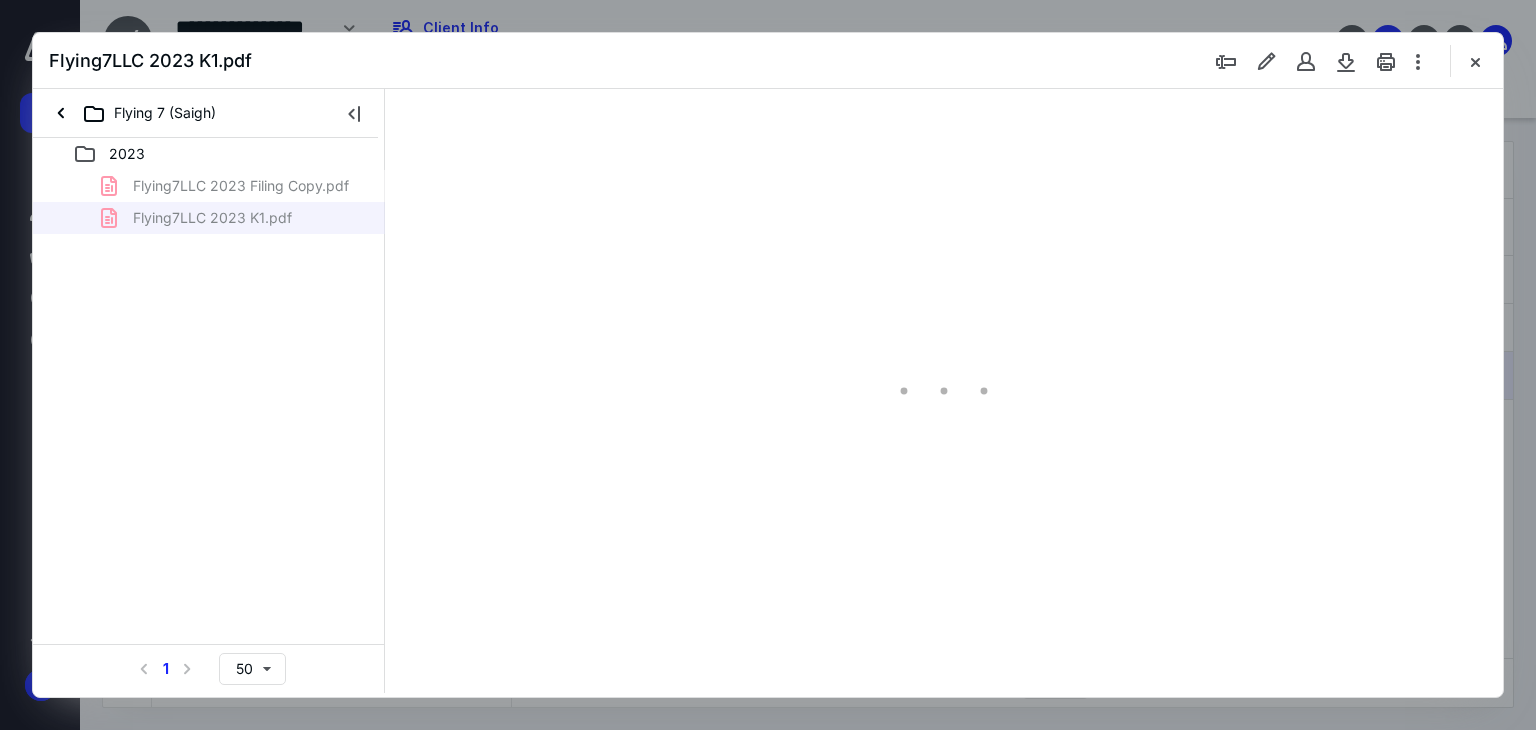 scroll, scrollTop: 0, scrollLeft: 0, axis: both 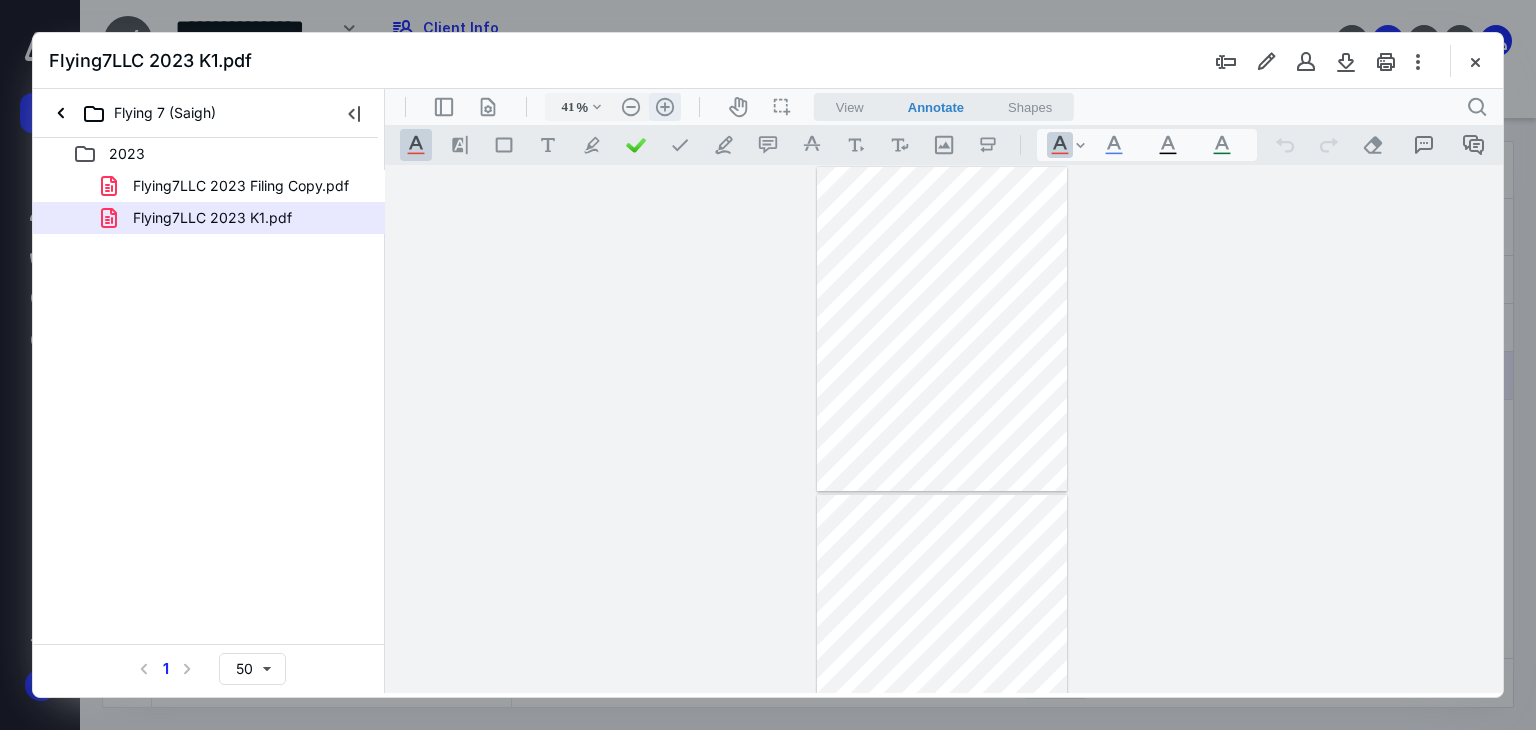 click on ".cls-1{fill:#abb0c4;} icon - header - zoom - in - line" at bounding box center (665, 107) 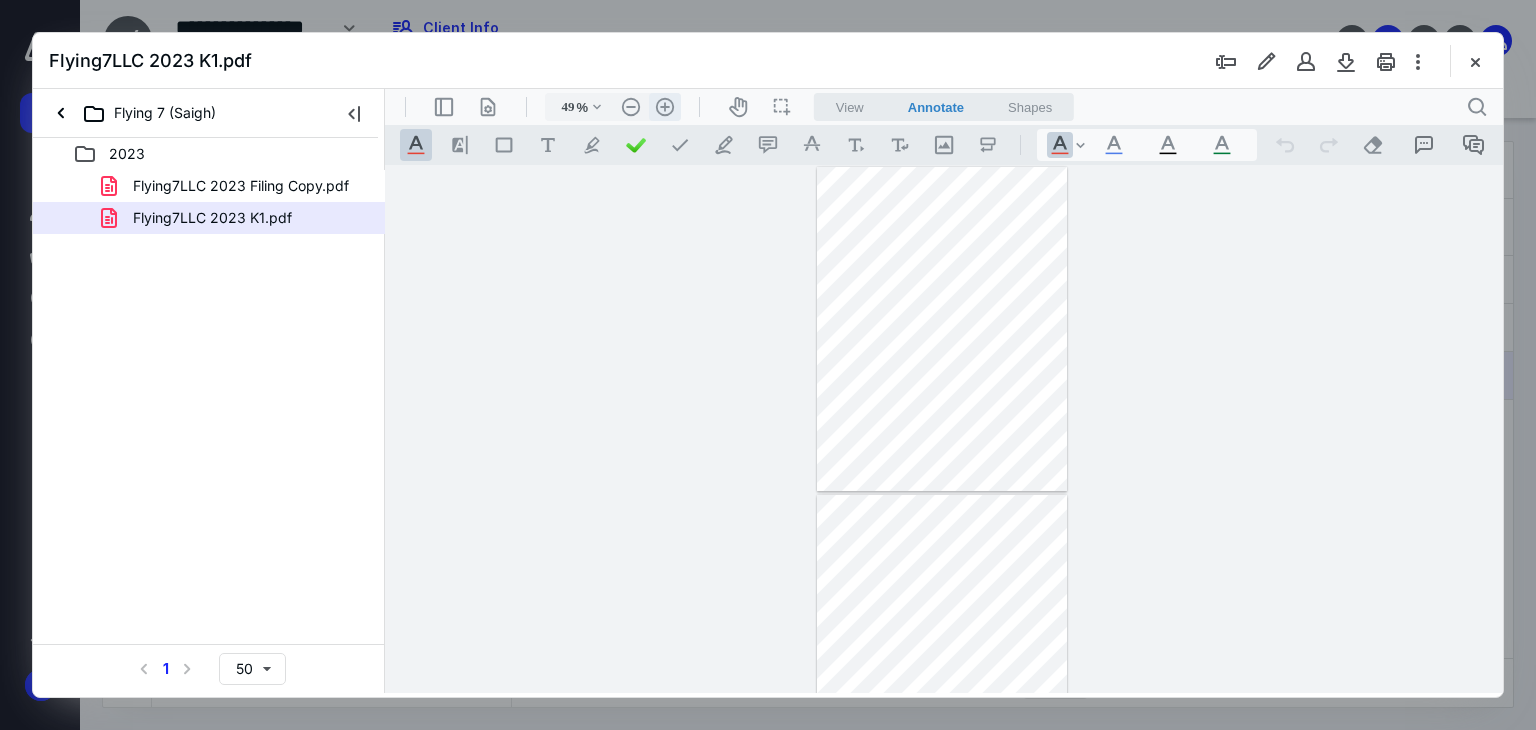 click on ".cls-1{fill:#abb0c4;} icon - header - zoom - in - line" at bounding box center [665, 107] 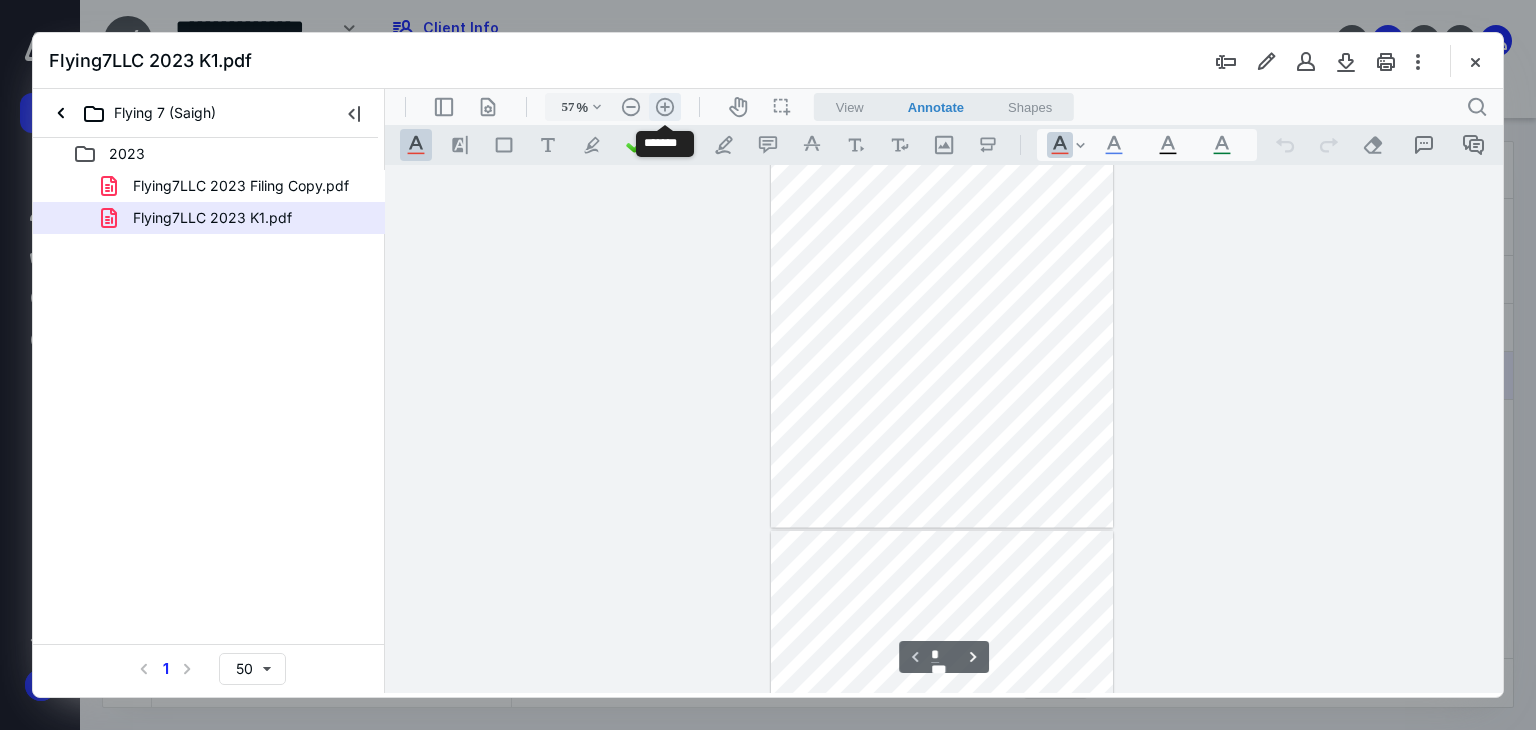 click on ".cls-1{fill:#abb0c4;} icon - header - zoom - in - line" at bounding box center [665, 107] 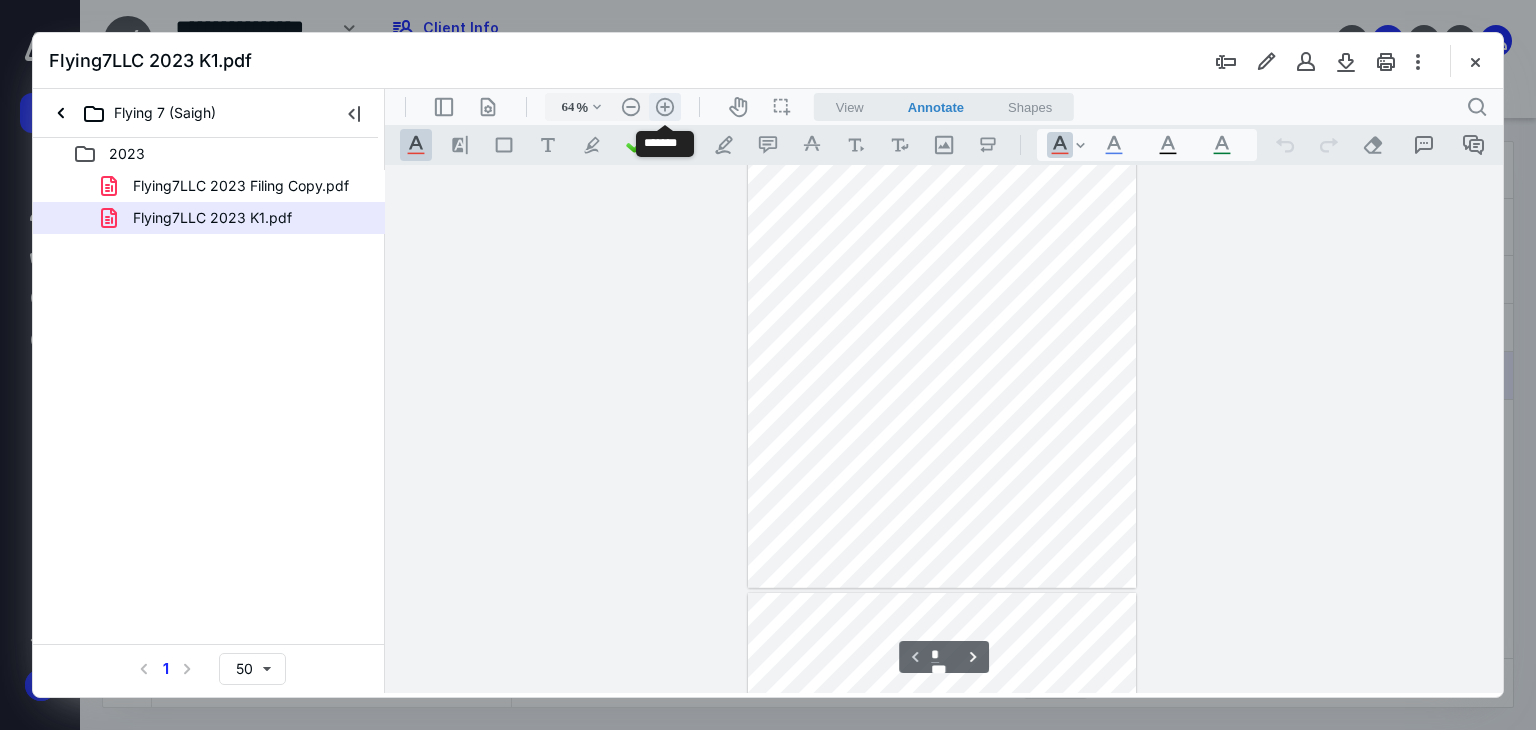 click on ".cls-1{fill:#abb0c4;} icon - header - zoom - in - line" at bounding box center (665, 107) 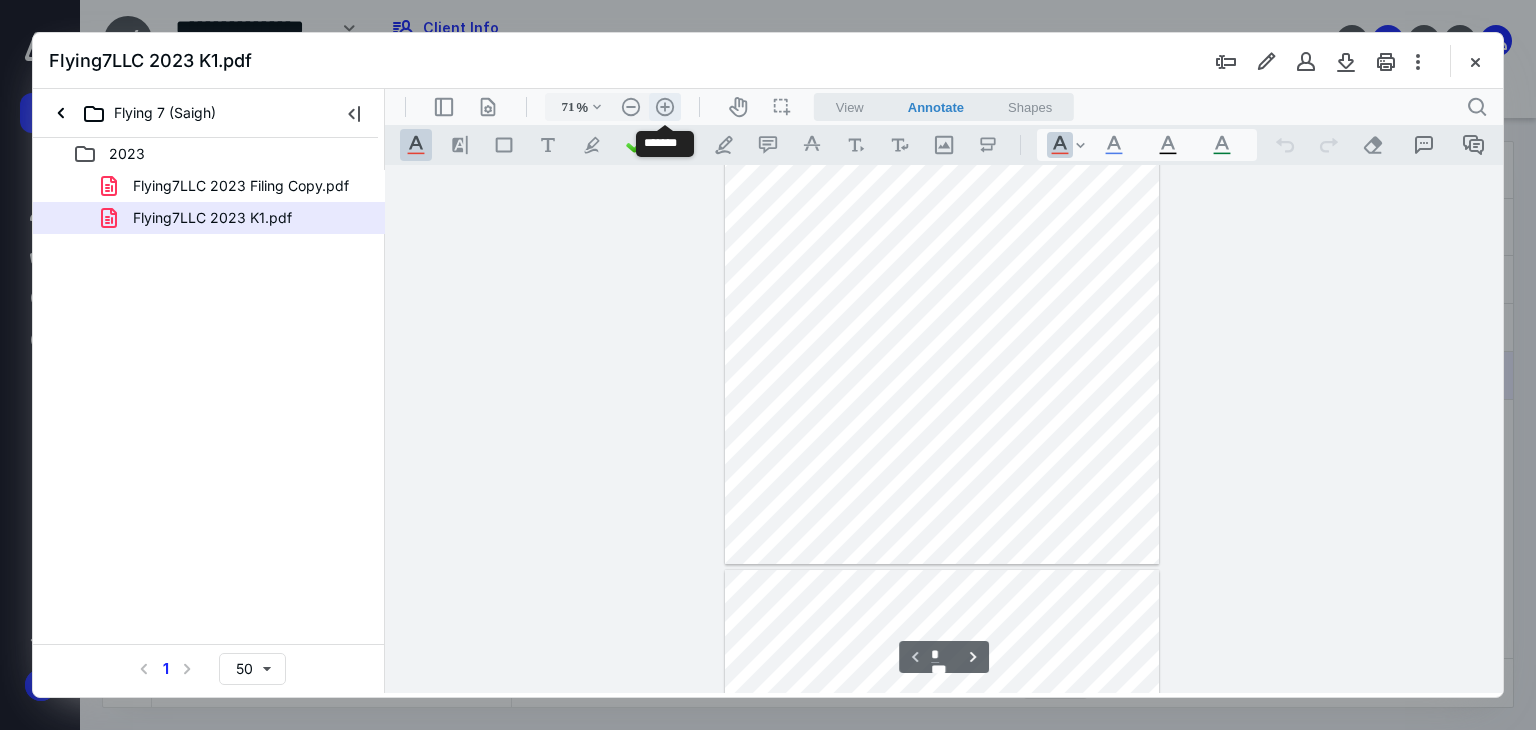 click on ".cls-1{fill:#abb0c4;} icon - header - zoom - in - line" at bounding box center (665, 107) 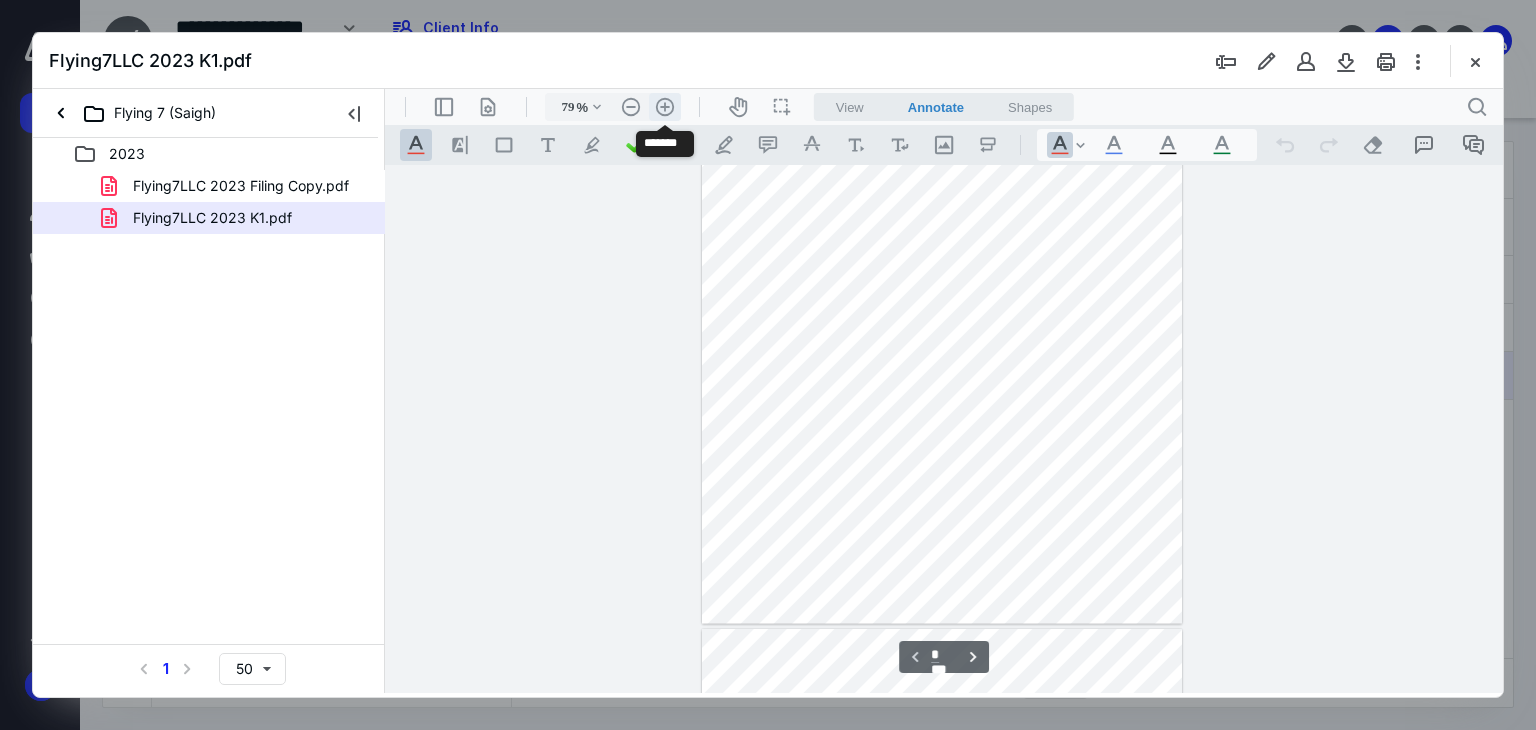 click on ".cls-1{fill:#abb0c4;} icon - header - zoom - in - line" at bounding box center (665, 107) 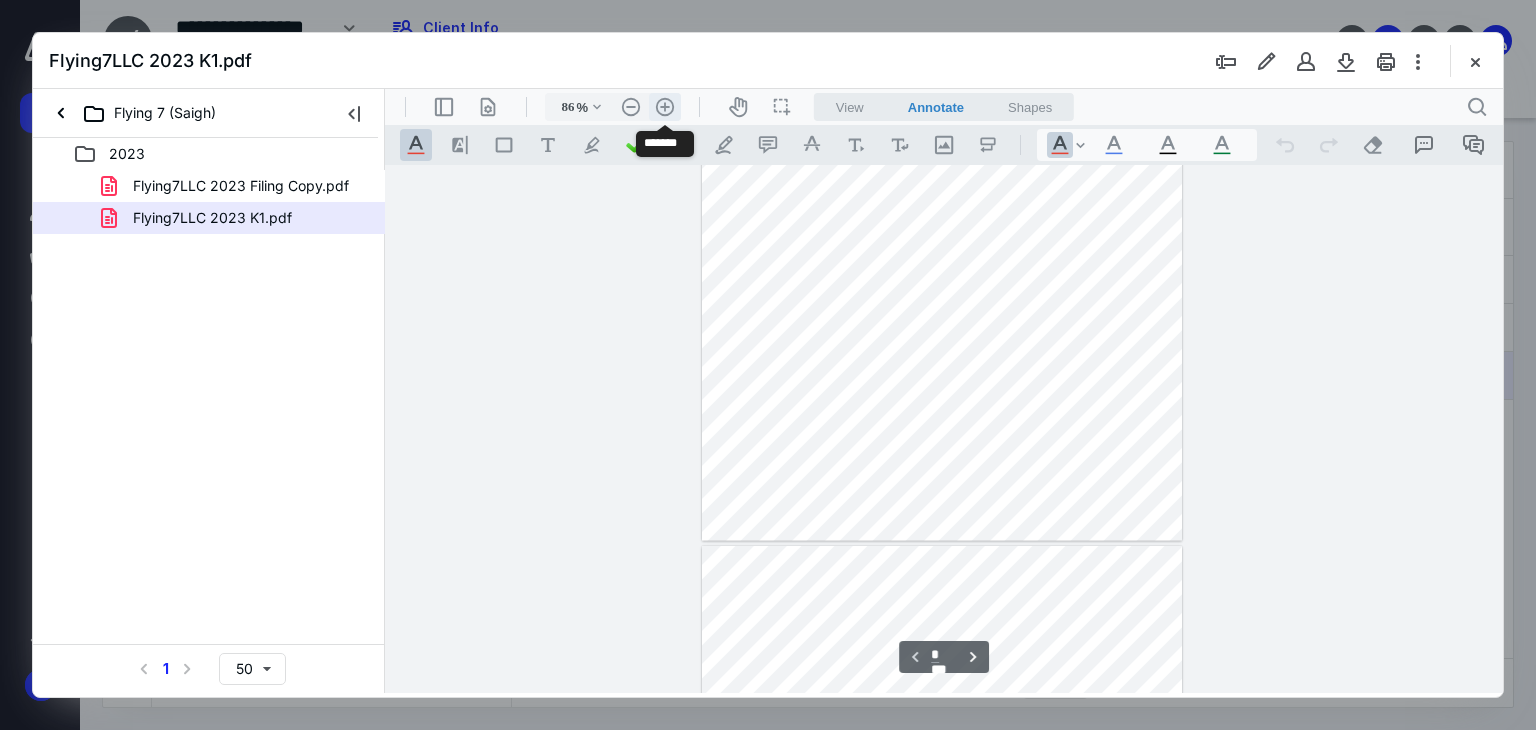 click on ".cls-1{fill:#abb0c4;} icon - header - zoom - in - line" at bounding box center (665, 107) 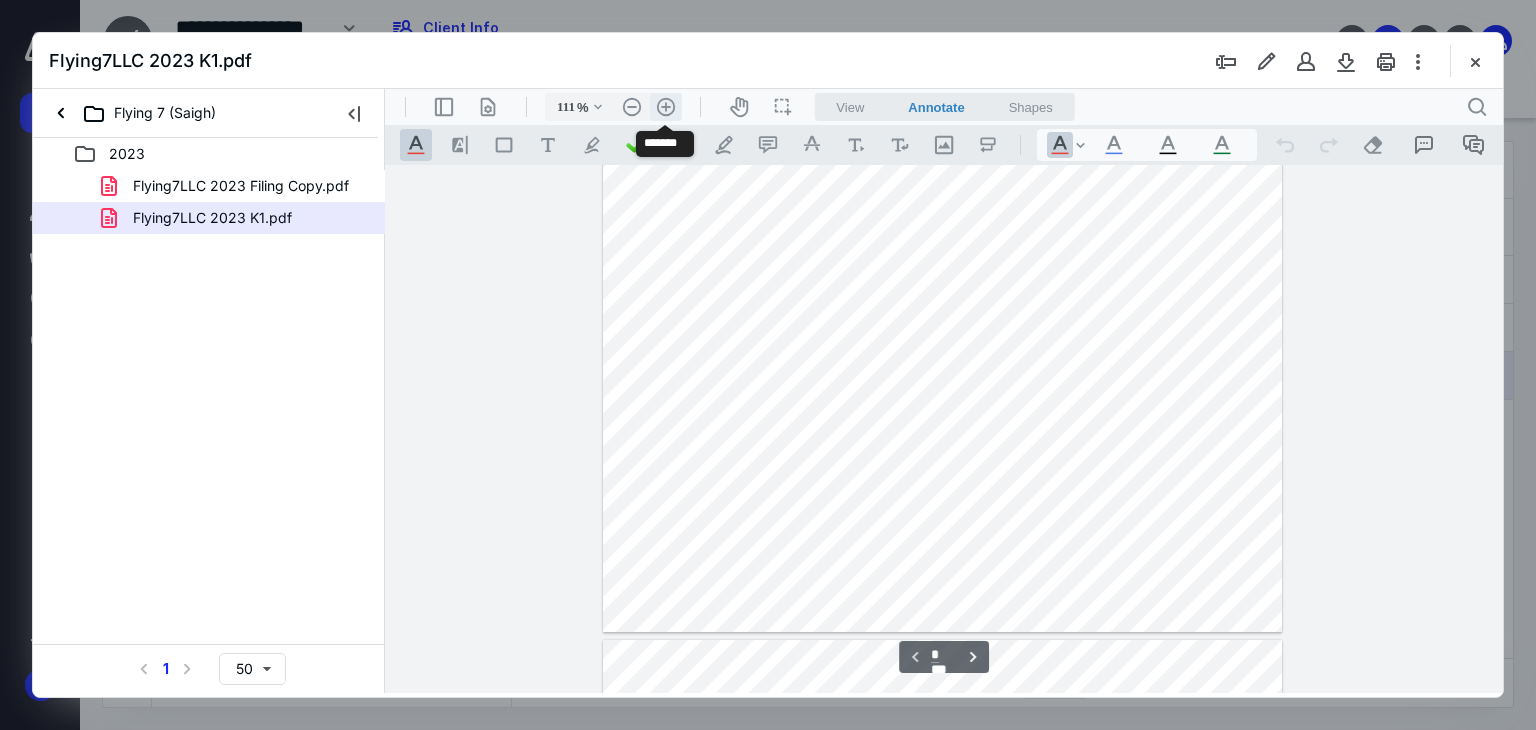 click on ".cls-1{fill:#abb0c4;} icon - header - zoom - in - line" at bounding box center [666, 107] 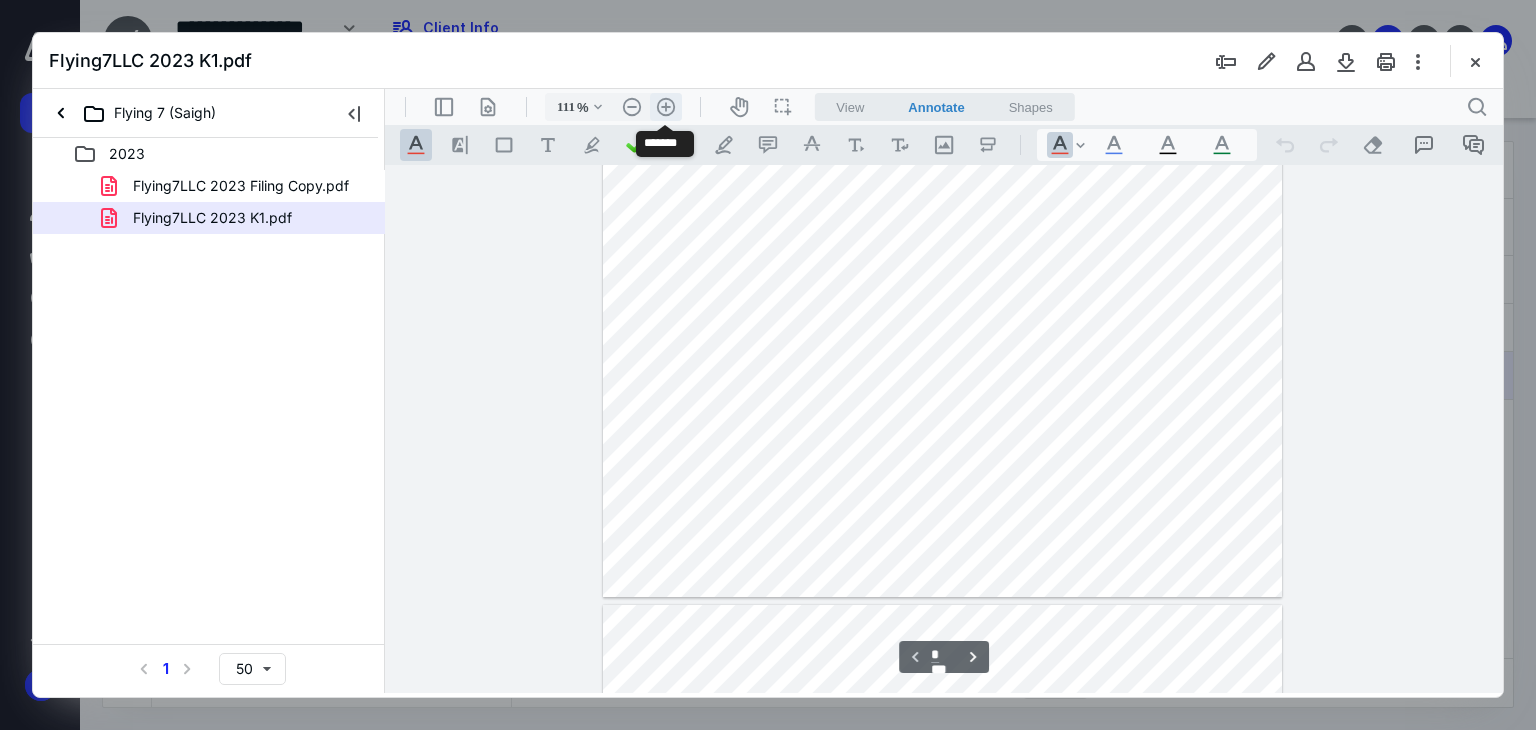 type on "136" 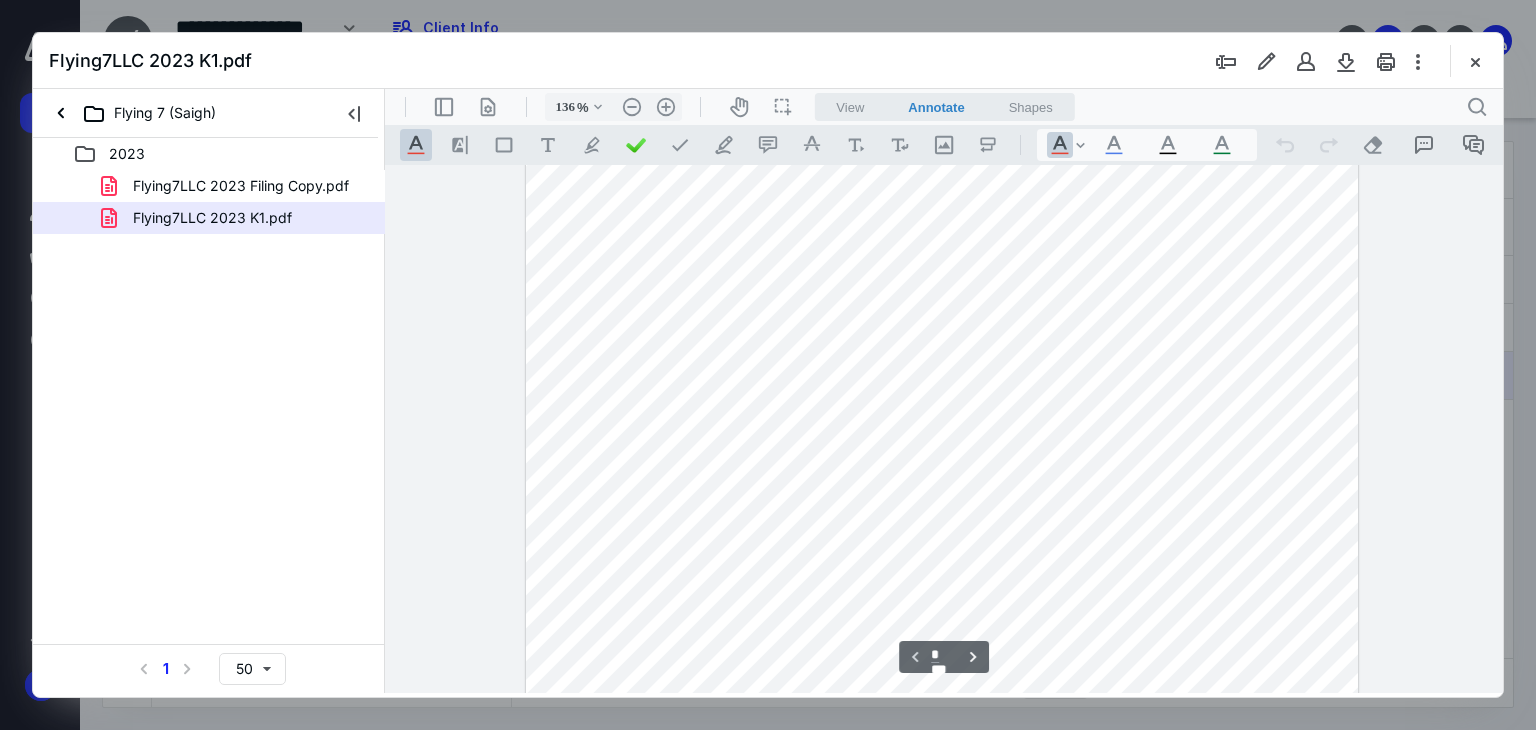 scroll, scrollTop: 294, scrollLeft: 0, axis: vertical 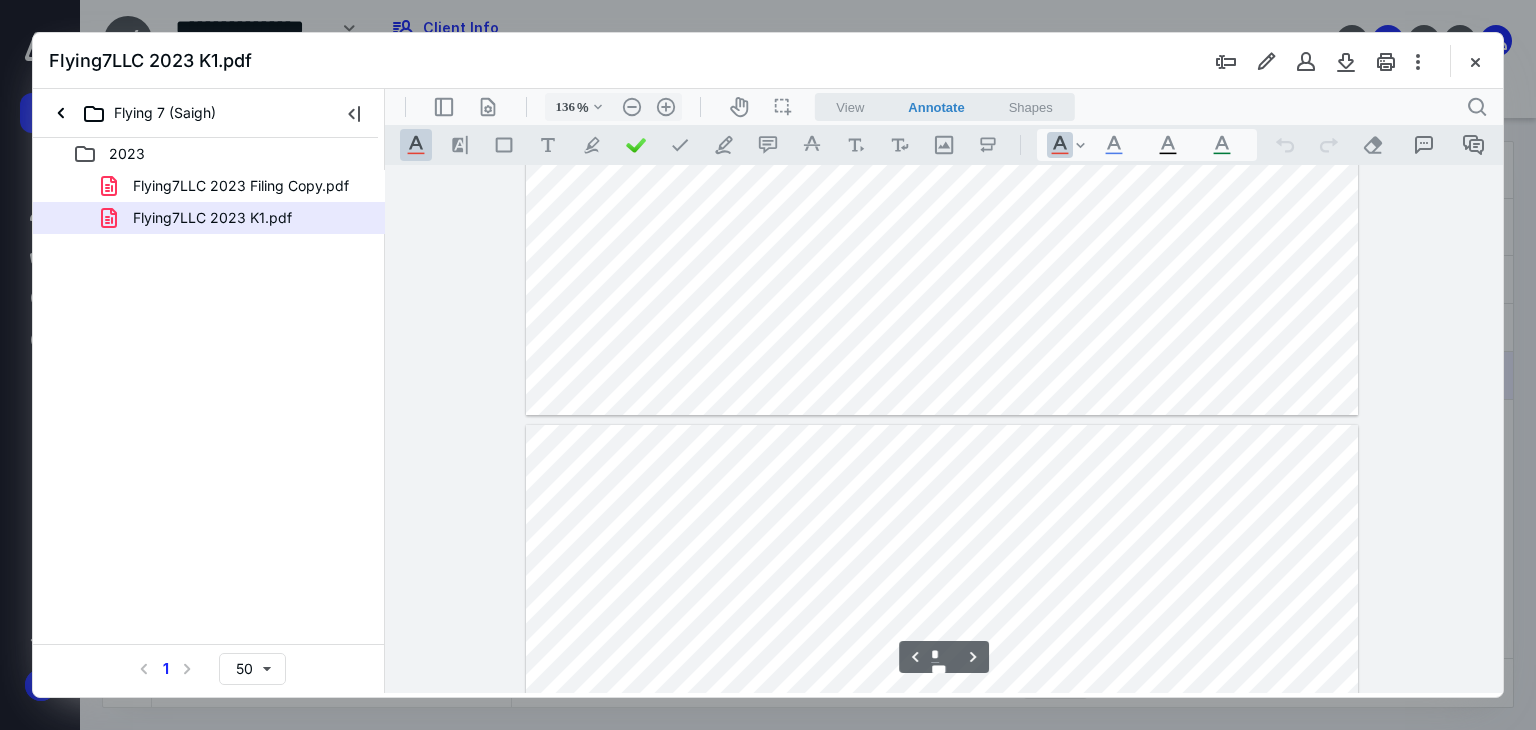 type on "*" 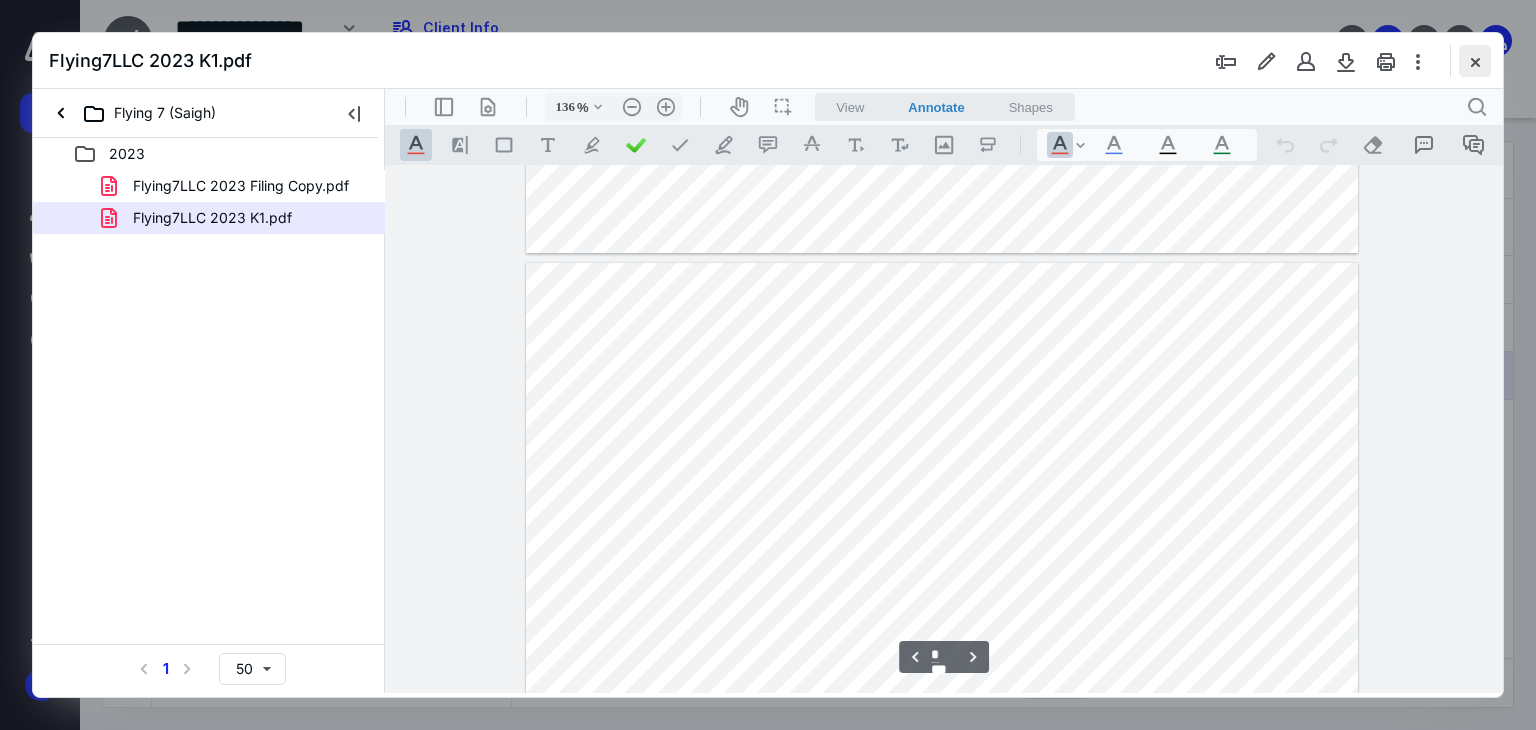 scroll, scrollTop: 4275, scrollLeft: 0, axis: vertical 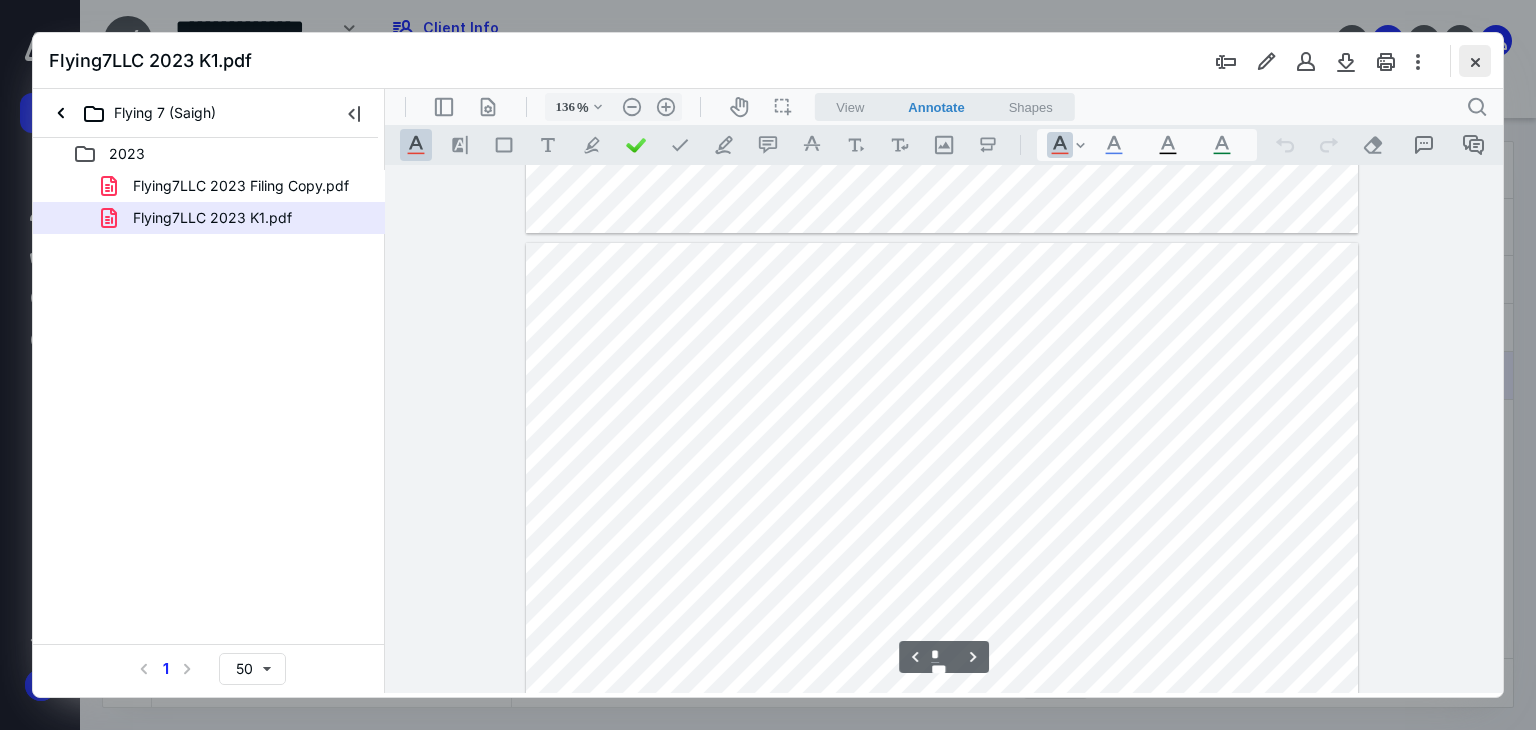 click at bounding box center [1475, 61] 